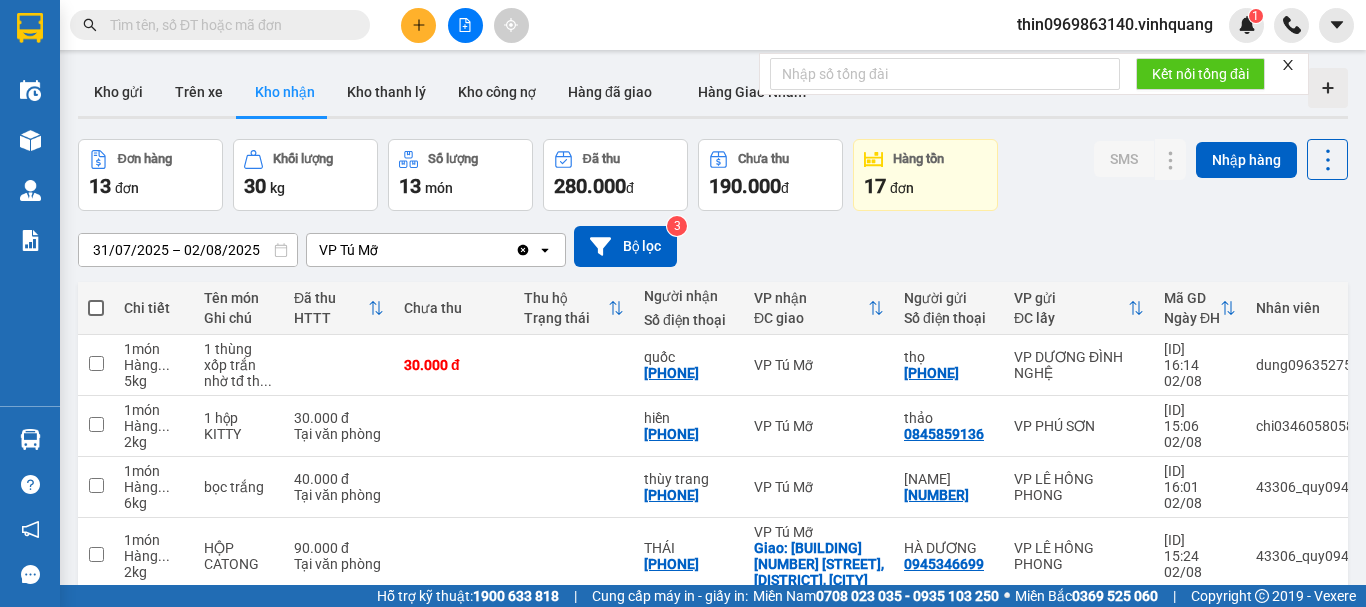 scroll, scrollTop: 0, scrollLeft: 0, axis: both 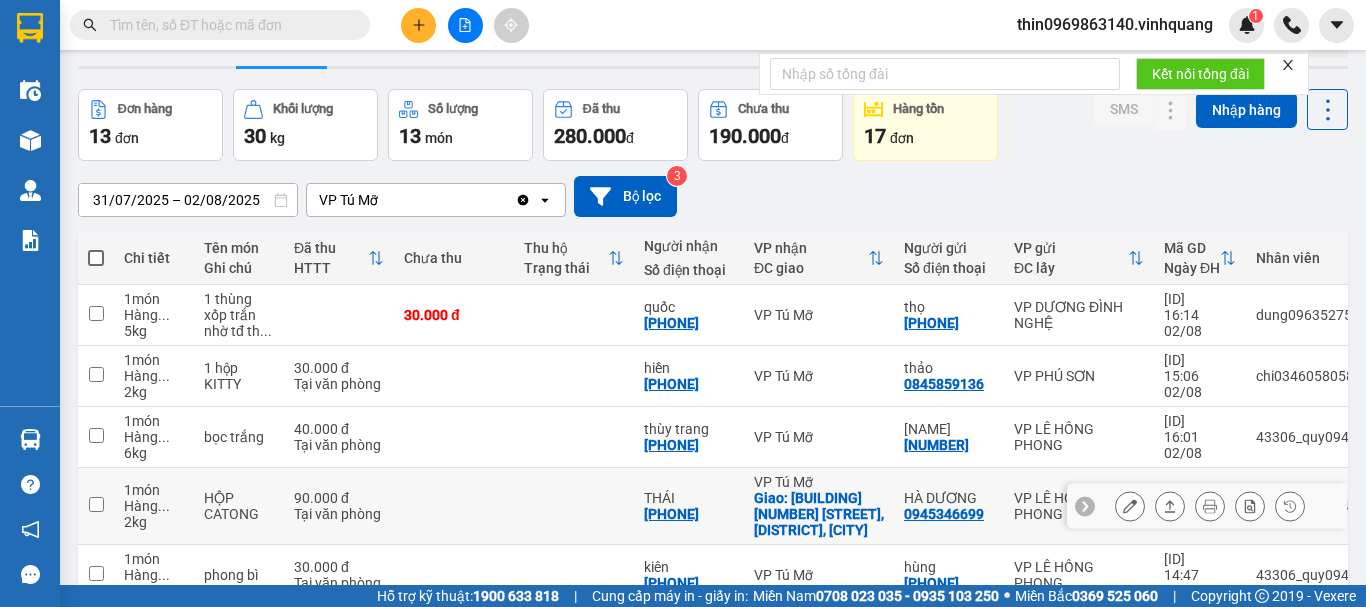 click 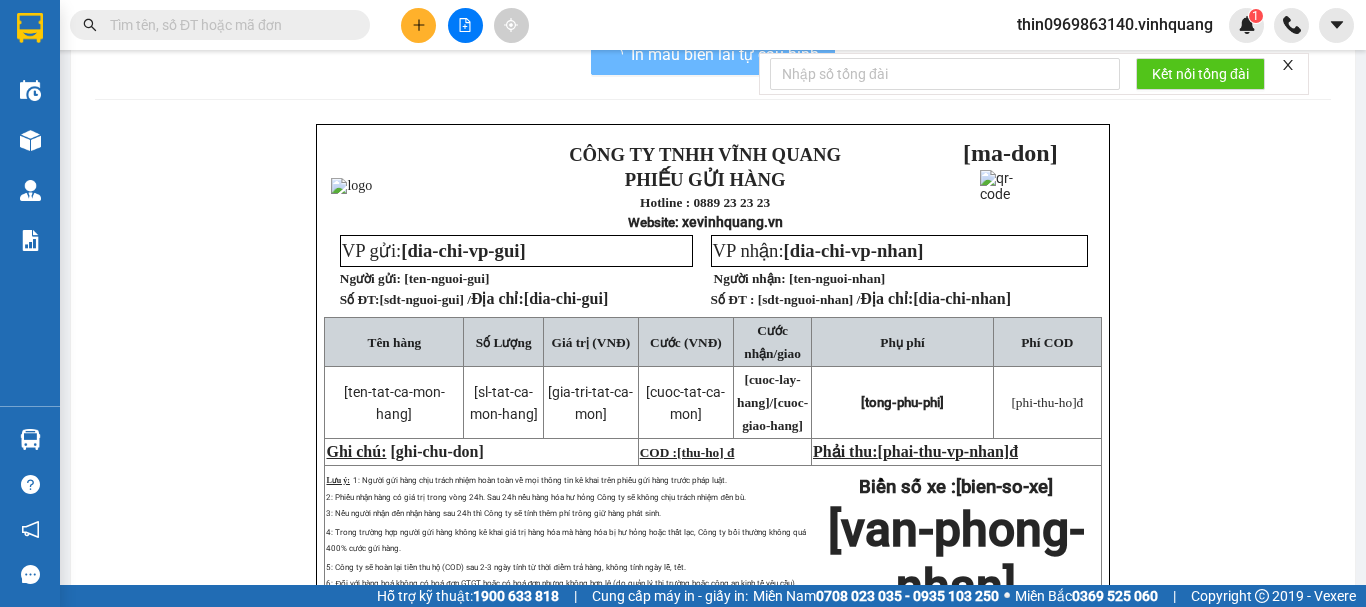scroll, scrollTop: 0, scrollLeft: 0, axis: both 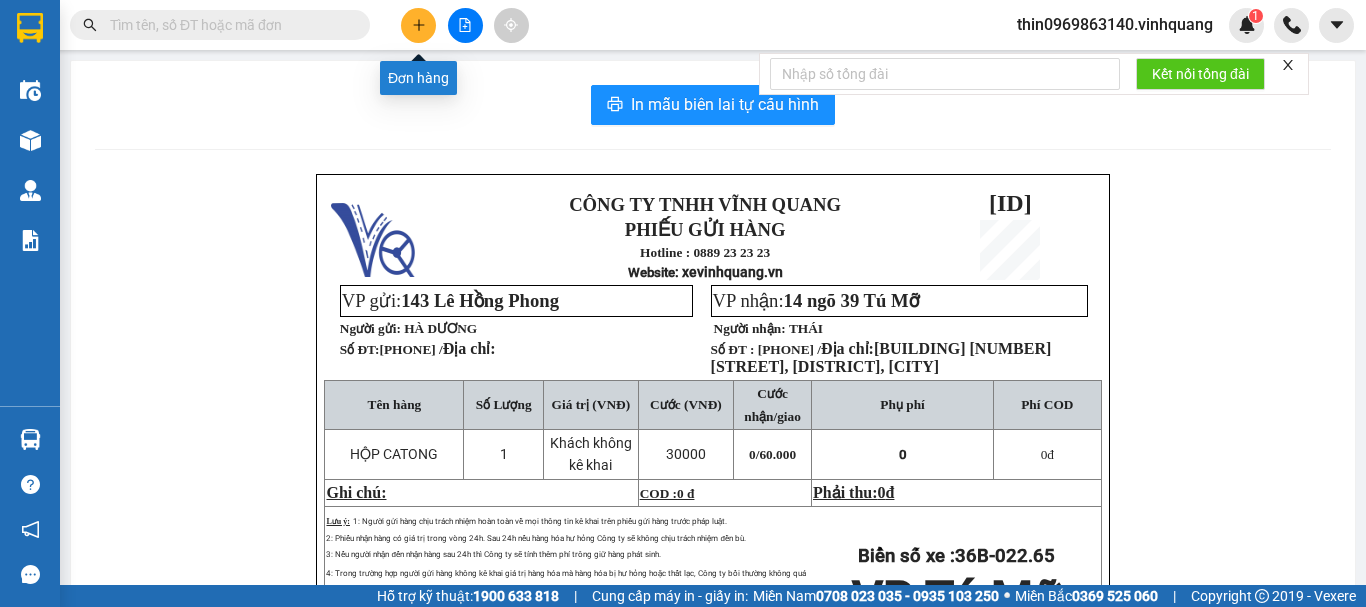 click at bounding box center [418, 25] 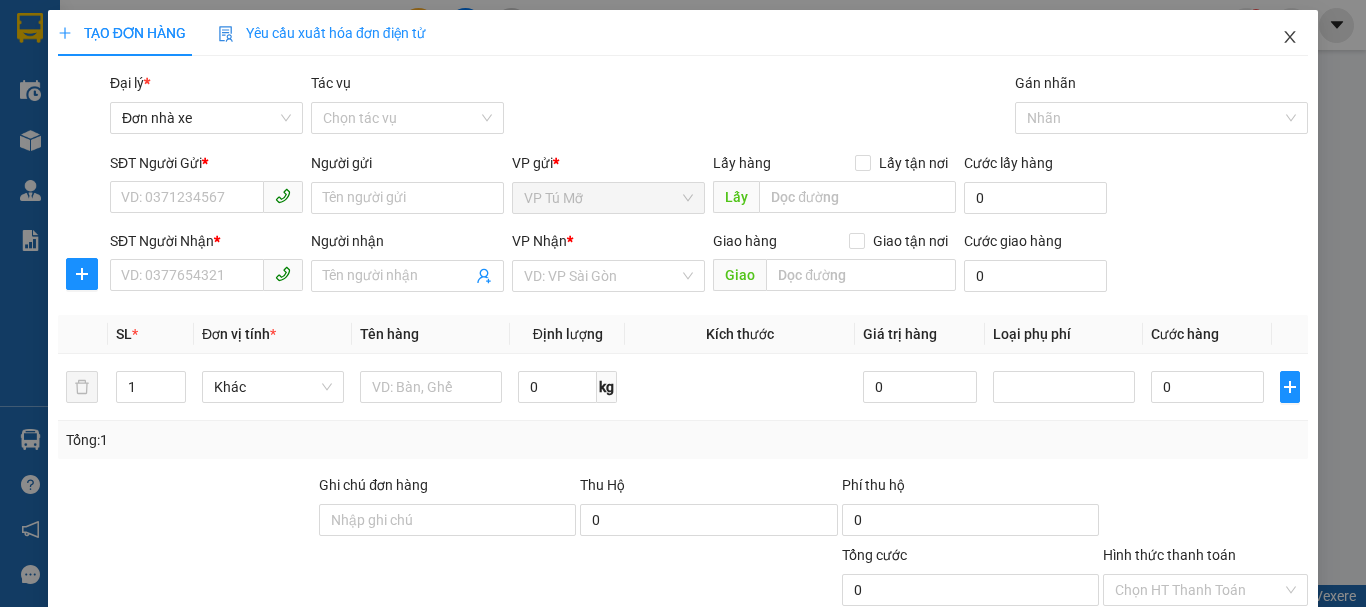 click 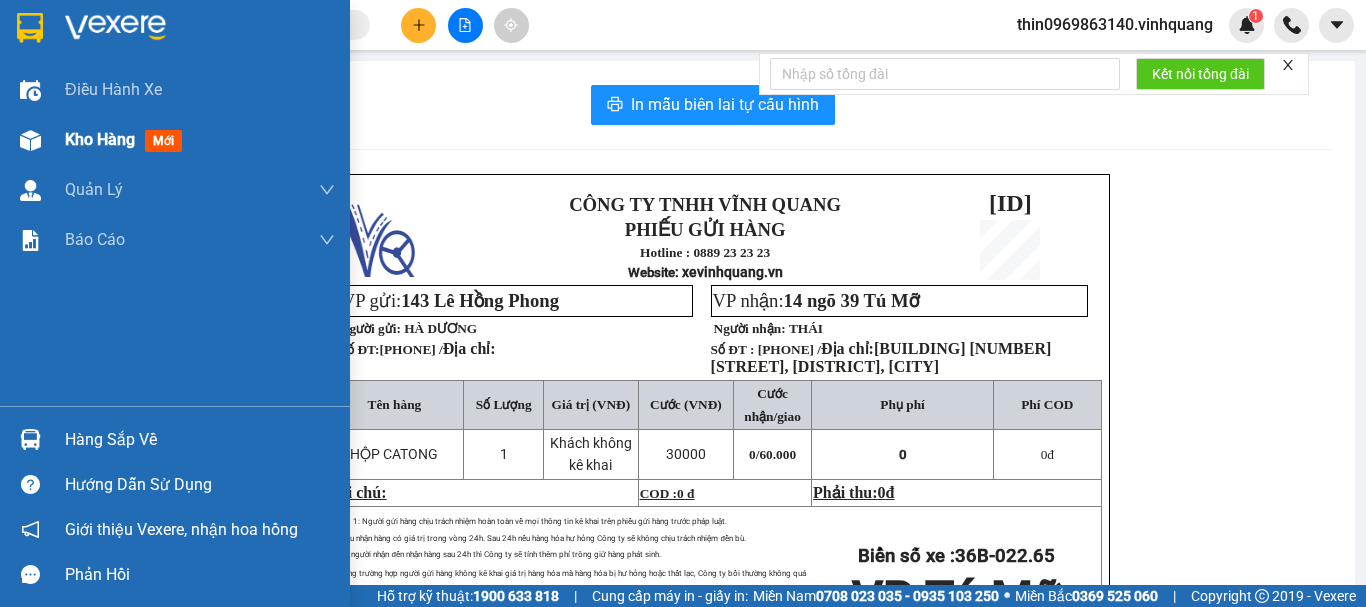 click on "Kho hàng" at bounding box center [100, 139] 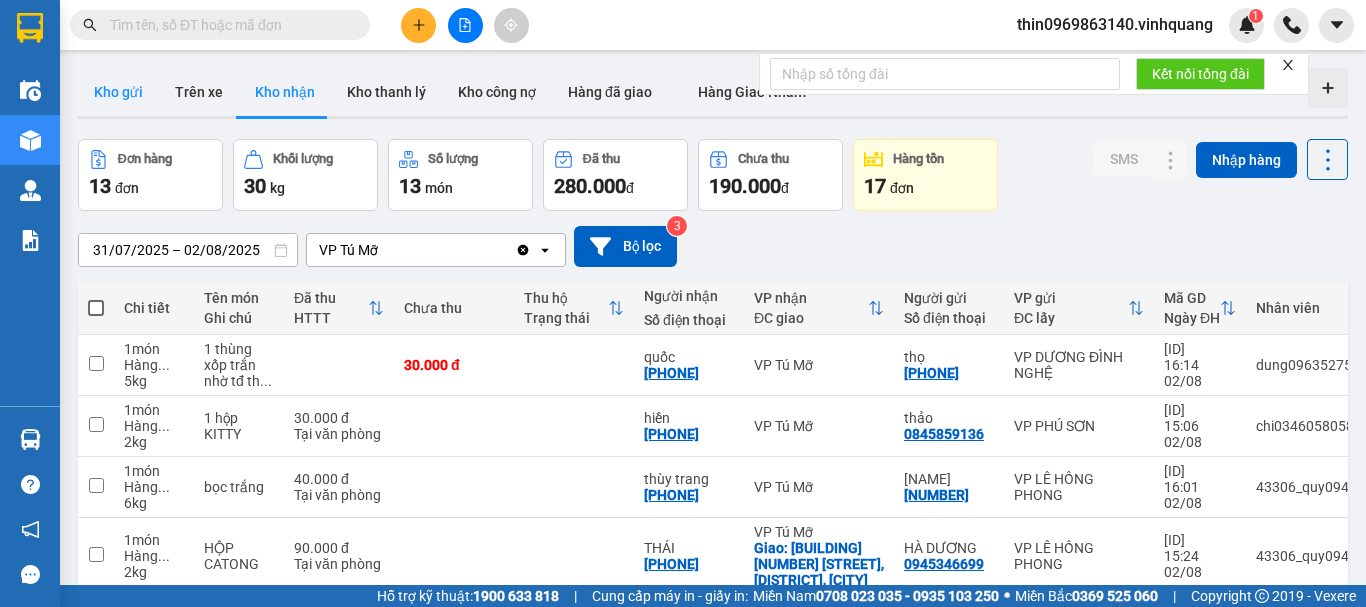 click on "Kho gửi" at bounding box center (118, 92) 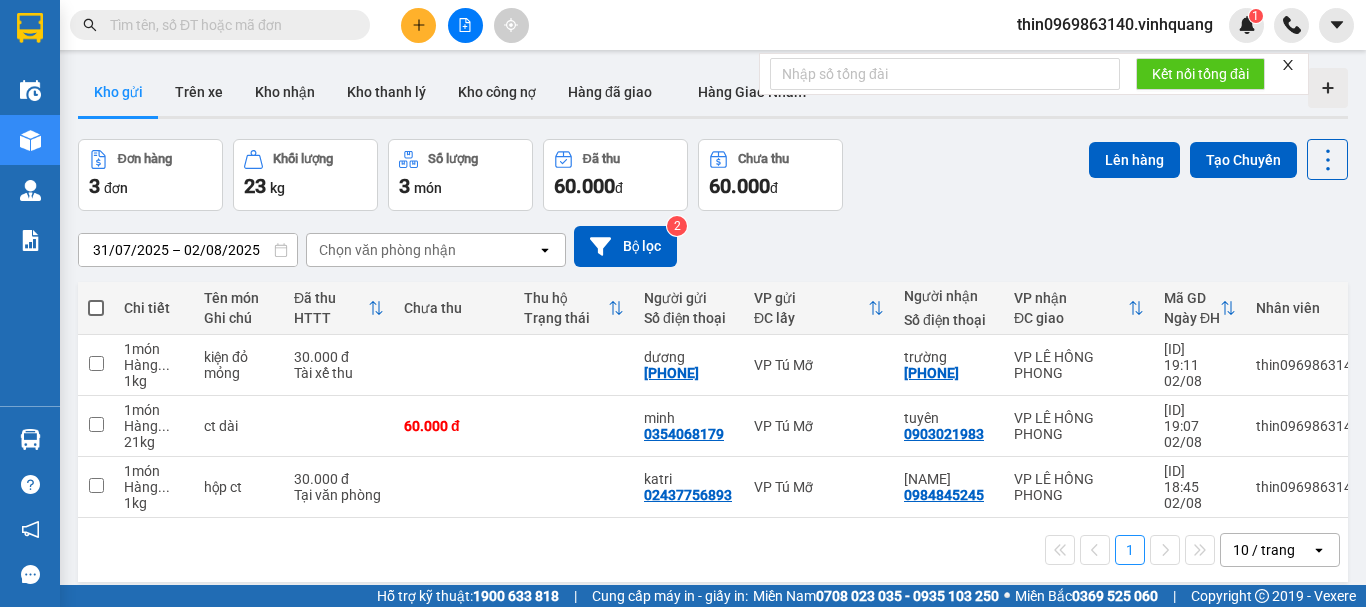 click at bounding box center [96, 308] 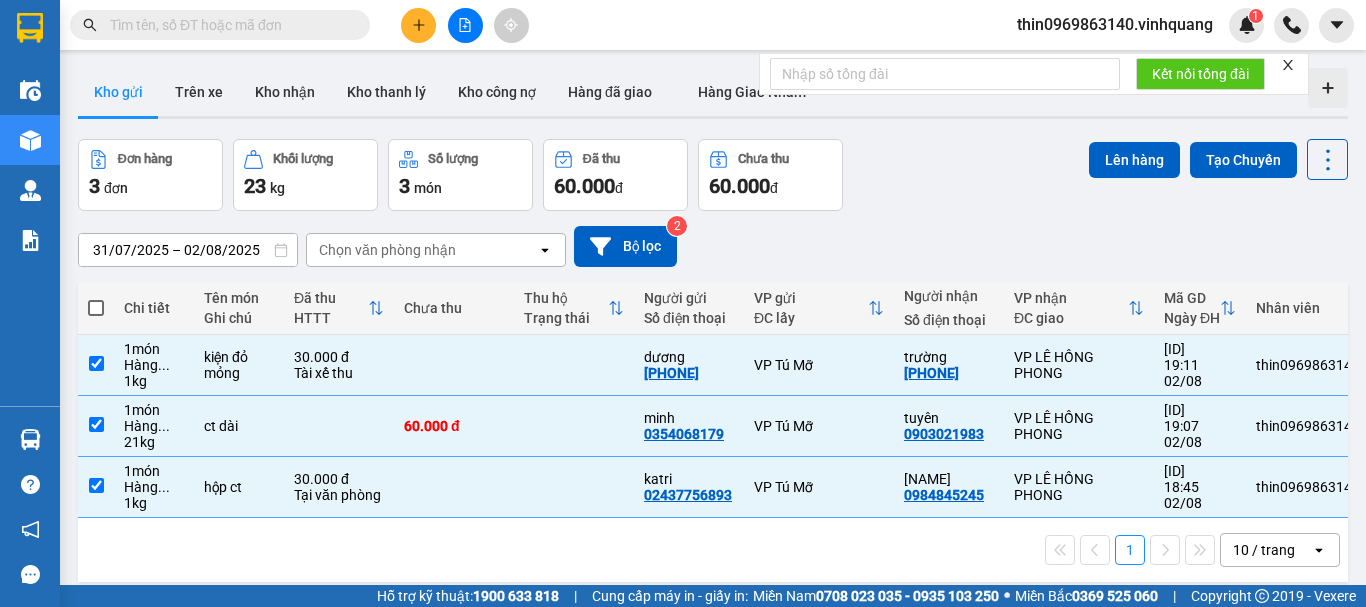 checkbox on "true" 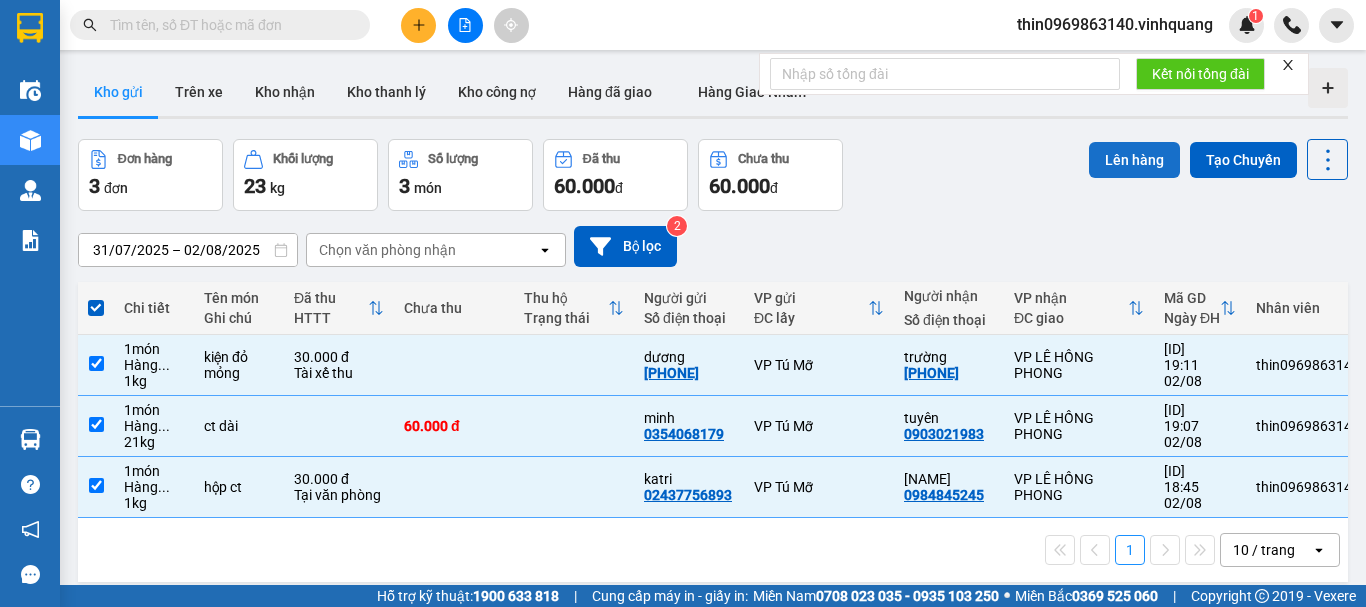 click on "Lên hàng" at bounding box center (1134, 160) 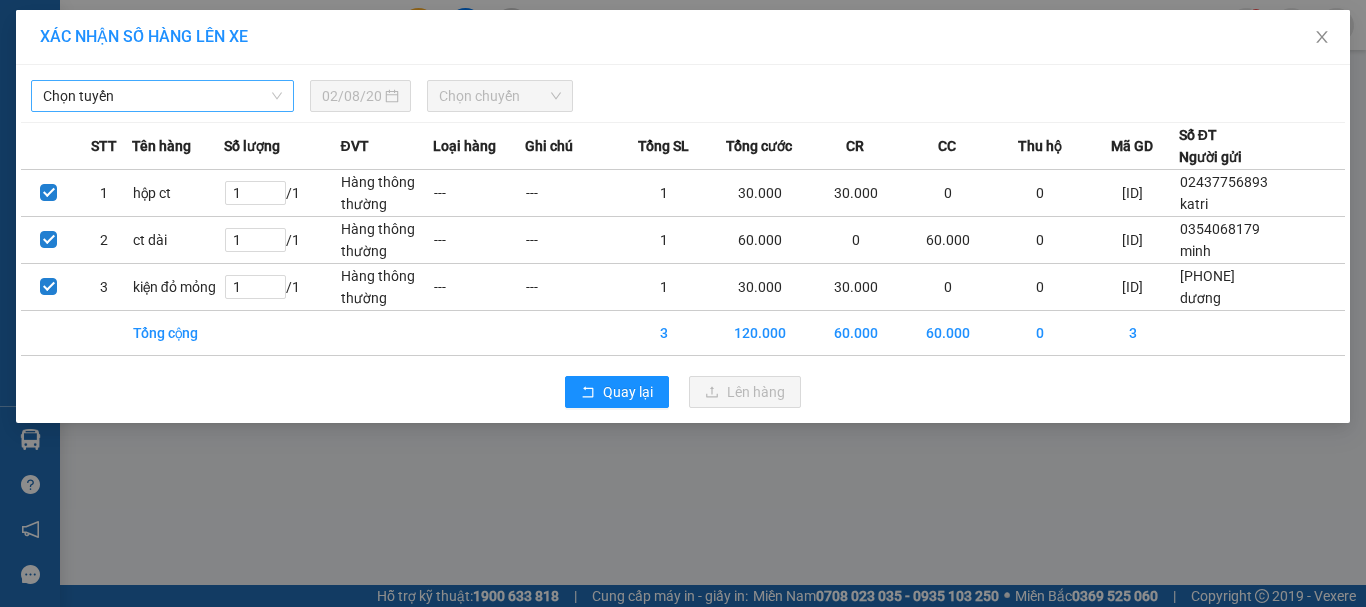 click on "Chọn tuyến" at bounding box center [162, 96] 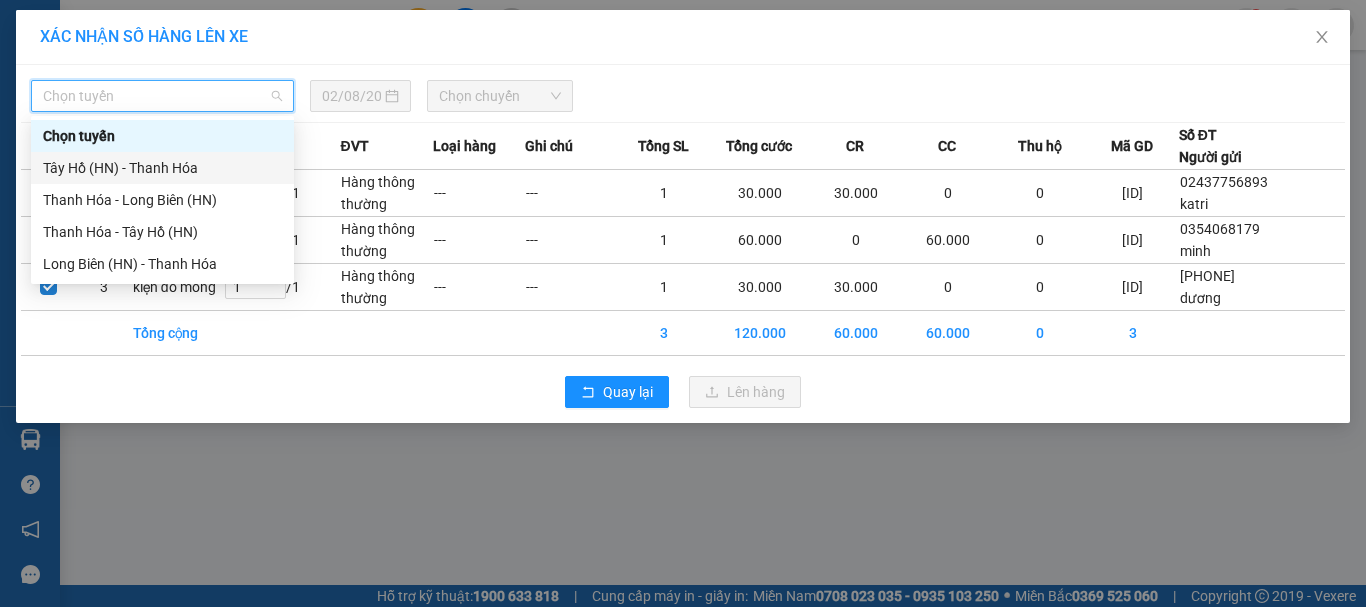 click on "Tây Hồ (HN) - Thanh Hóa" at bounding box center (162, 168) 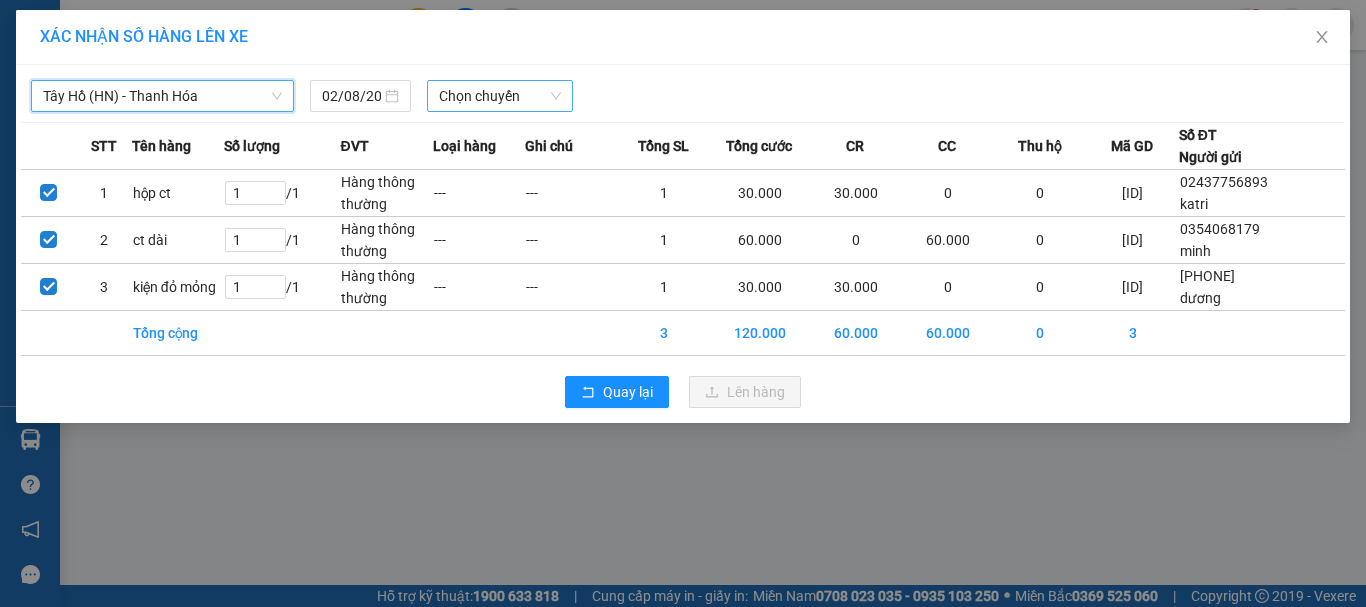 click on "Chọn chuyến" at bounding box center [500, 96] 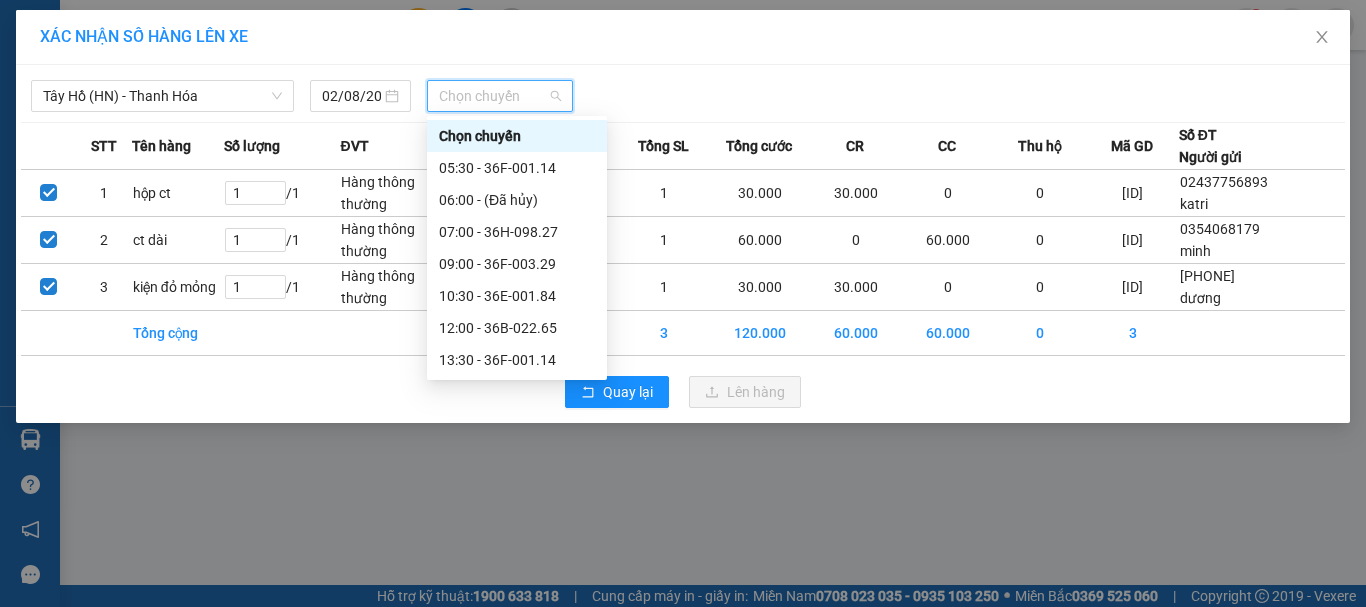 scroll, scrollTop: 128, scrollLeft: 0, axis: vertical 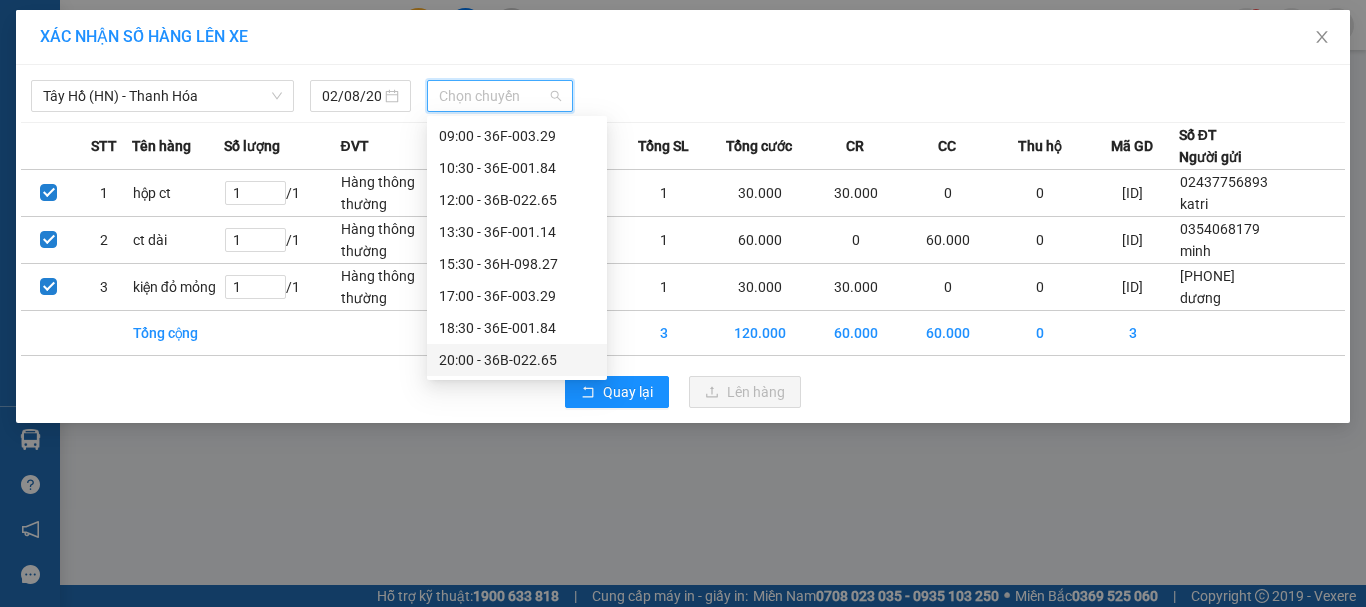 click on "[TIME] - [ID]" at bounding box center (517, 360) 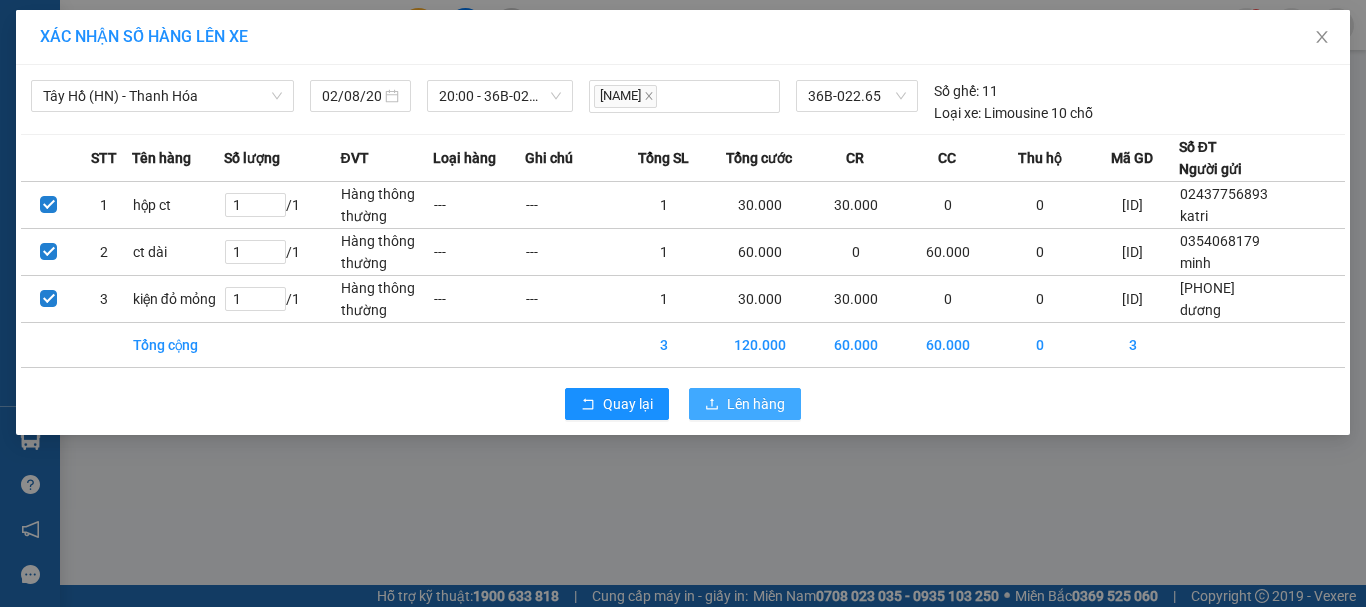 click on "Lên hàng" at bounding box center [756, 404] 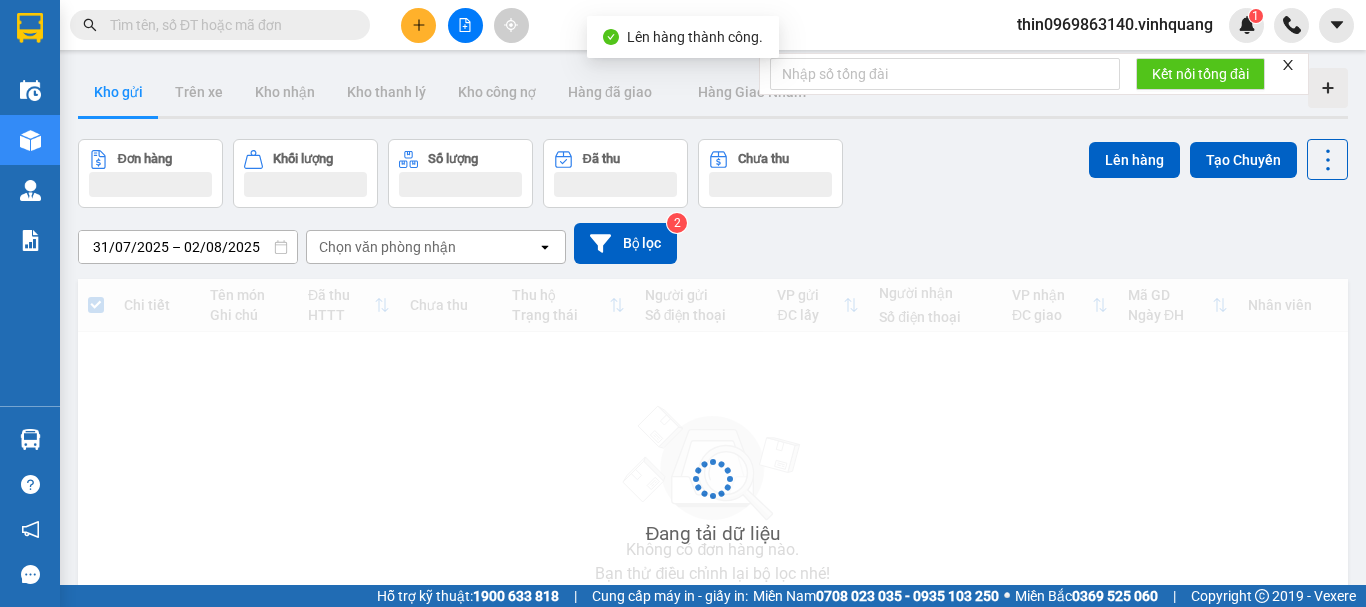 click at bounding box center [465, 25] 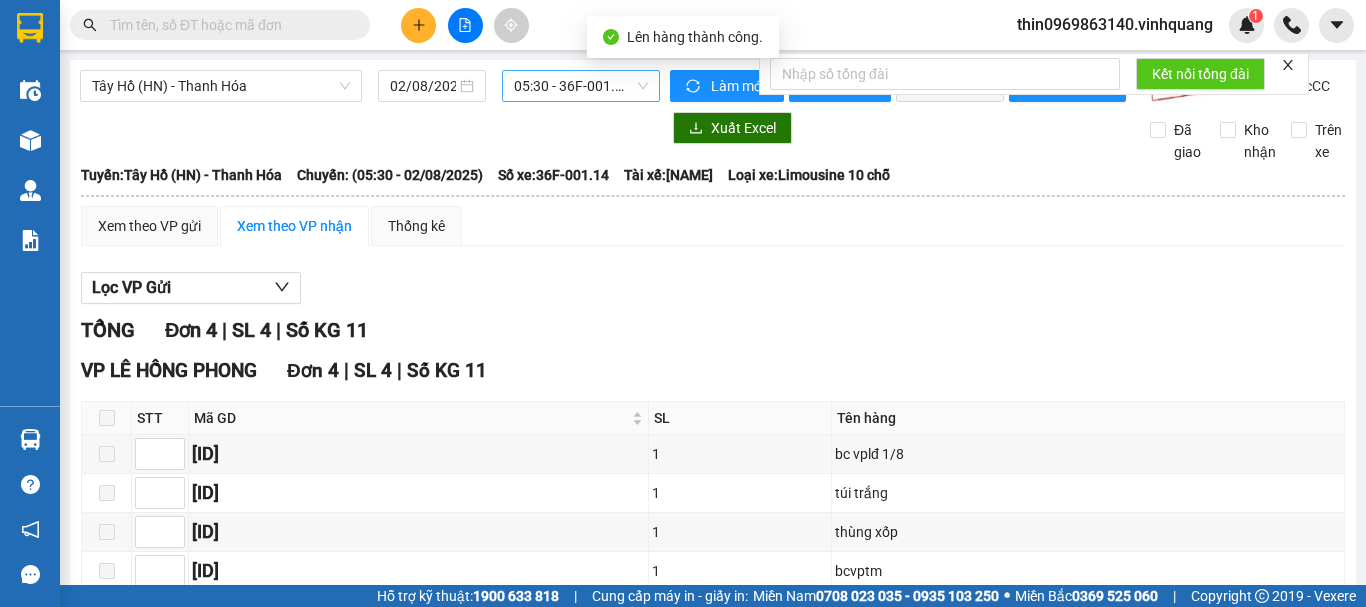 click on "[TIME] - [ID]" at bounding box center [581, 86] 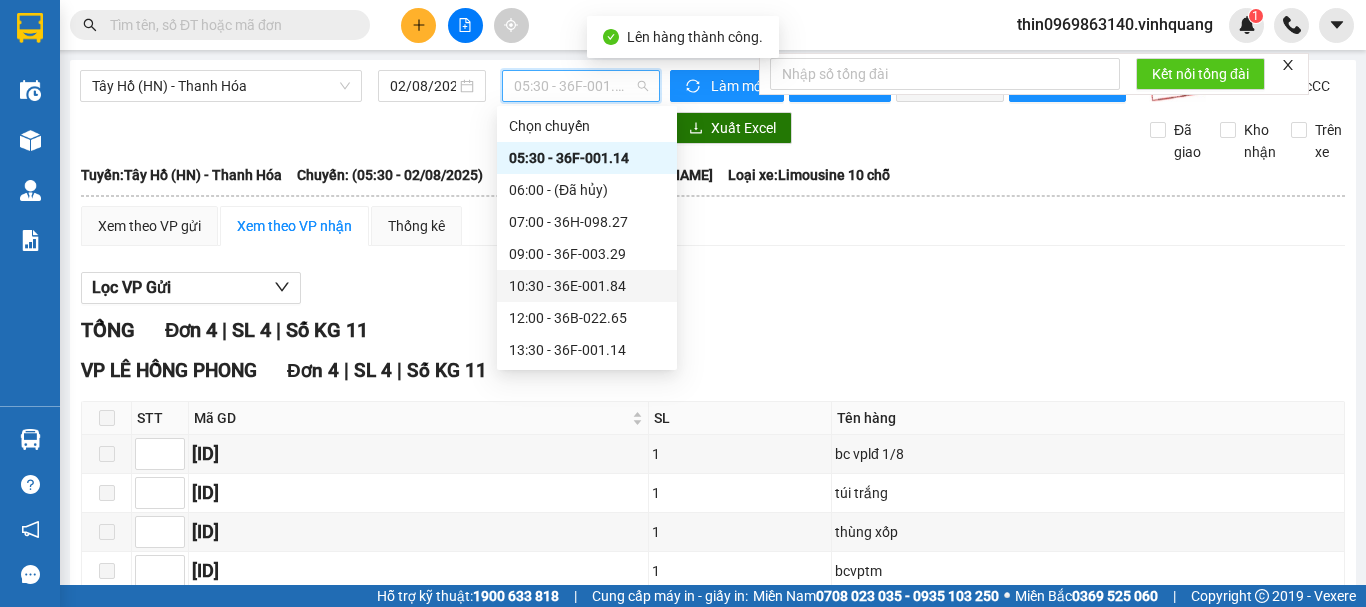 scroll, scrollTop: 128, scrollLeft: 0, axis: vertical 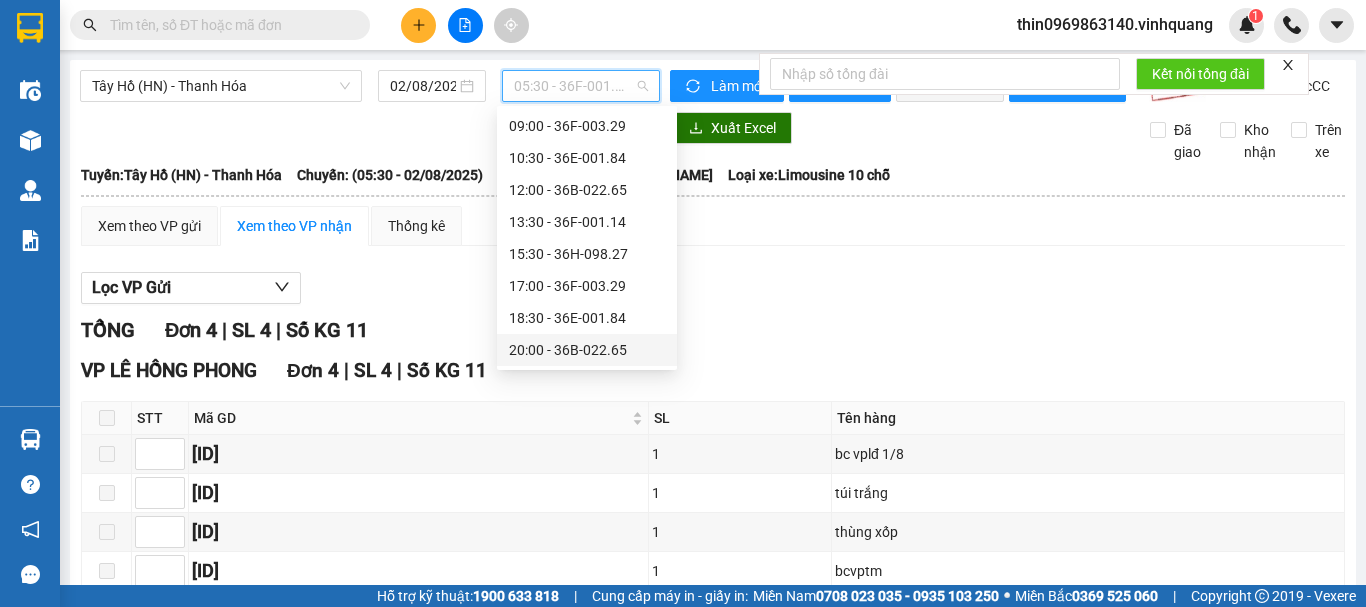 click on "[TIME] - [ID]" at bounding box center [587, 350] 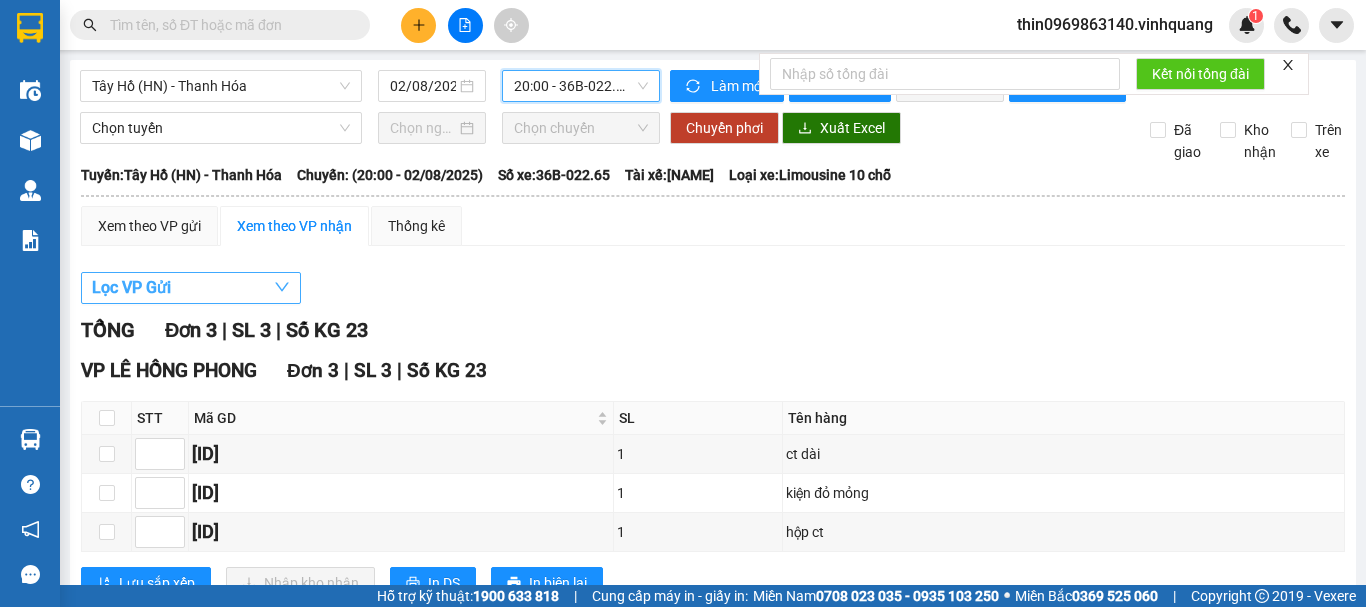 click on "Lọc VP Gửi" at bounding box center (131, 287) 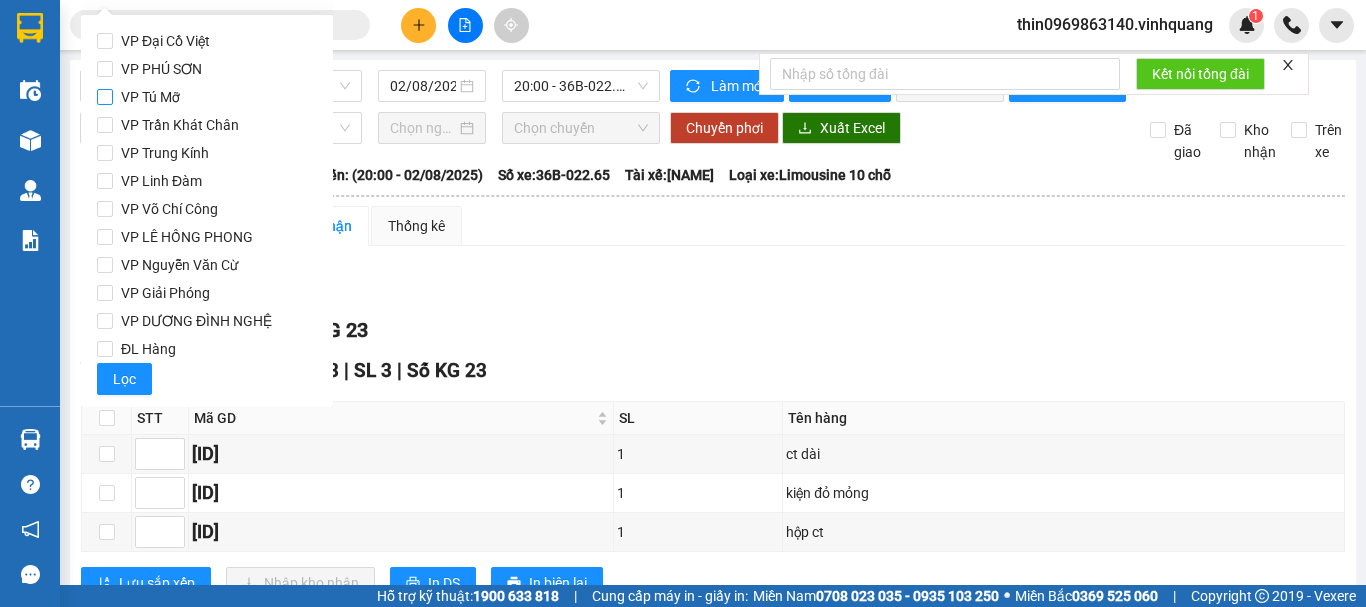 click on "VP Tú Mỡ" at bounding box center (105, 97) 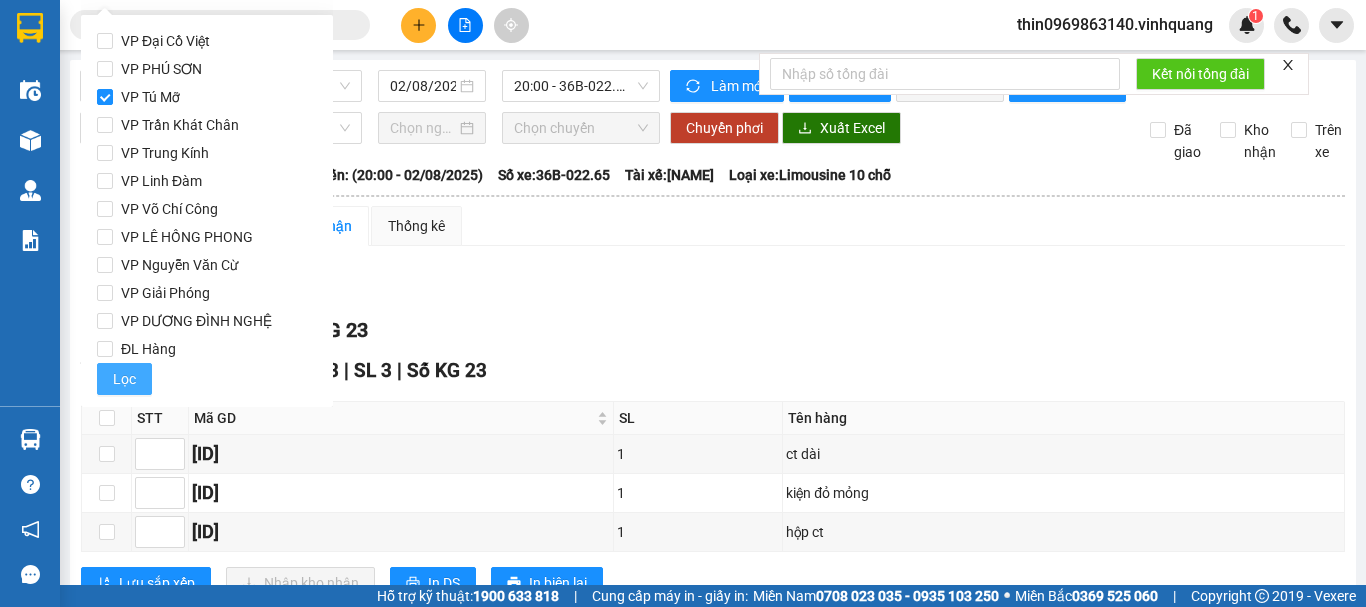 click on "Lọc" at bounding box center [124, 379] 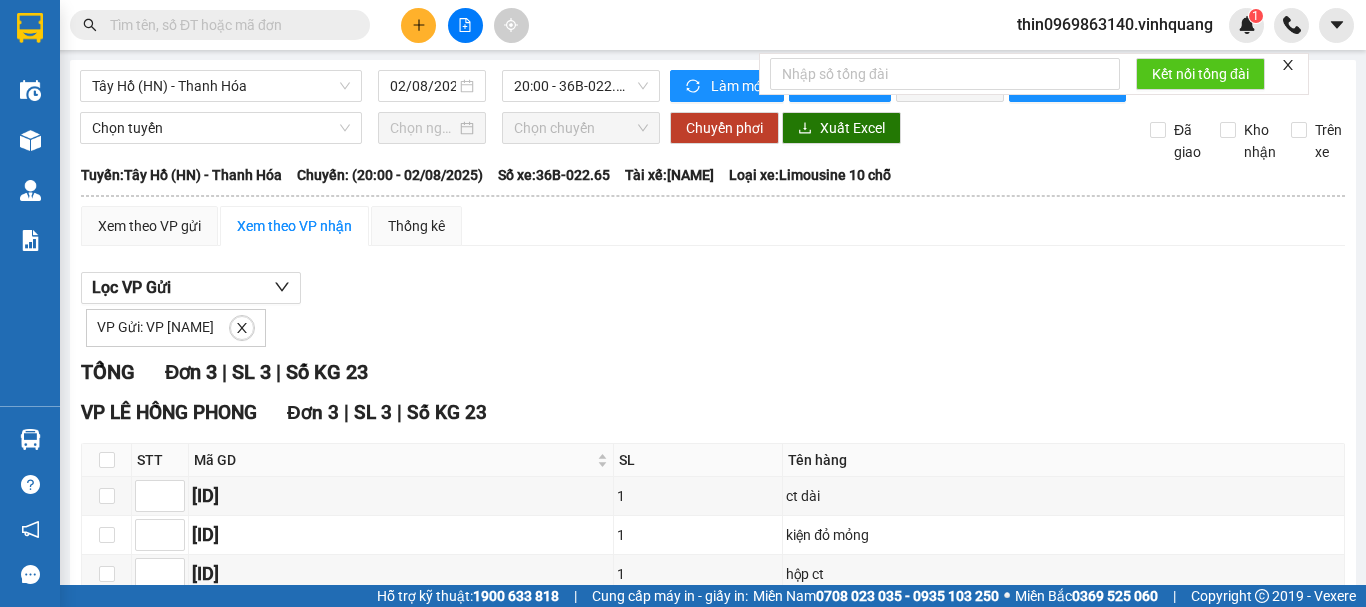 scroll, scrollTop: 129, scrollLeft: 0, axis: vertical 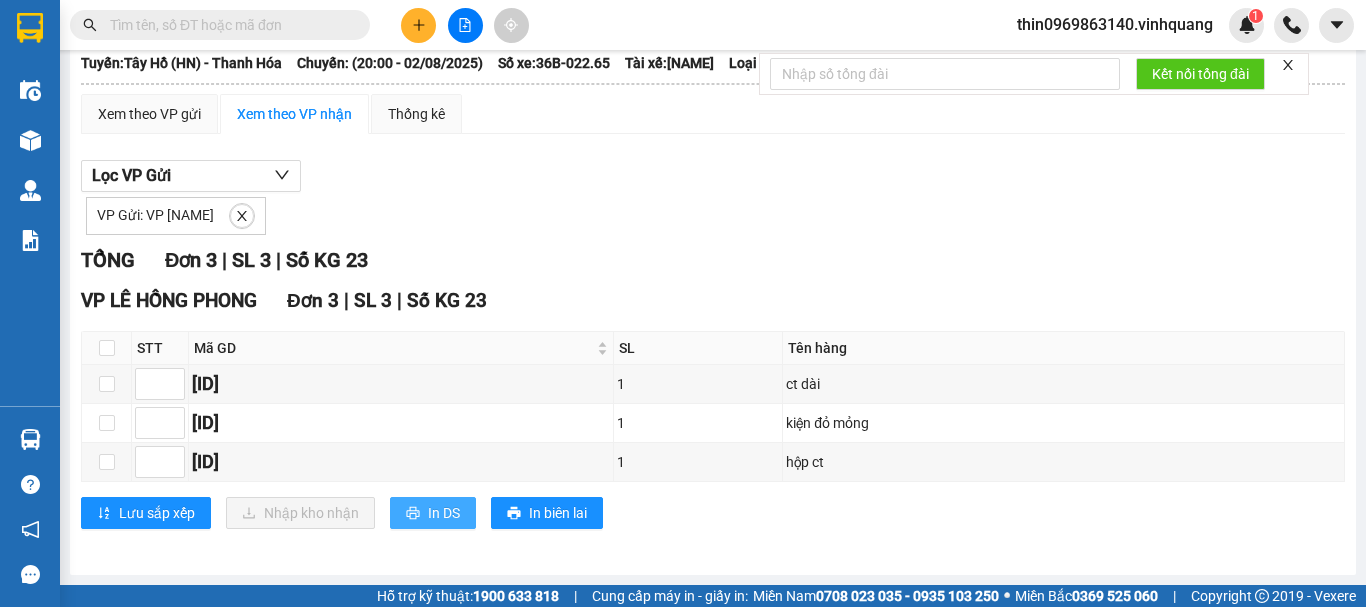click on "In DS" at bounding box center (433, 513) 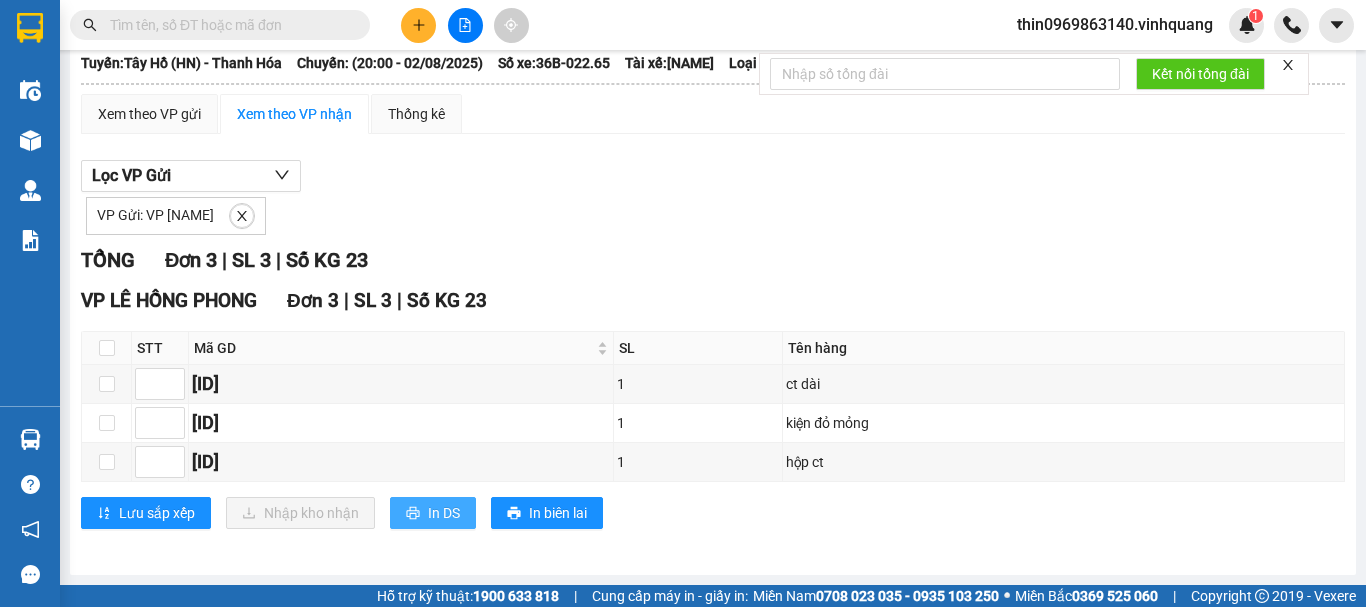 scroll, scrollTop: 0, scrollLeft: 0, axis: both 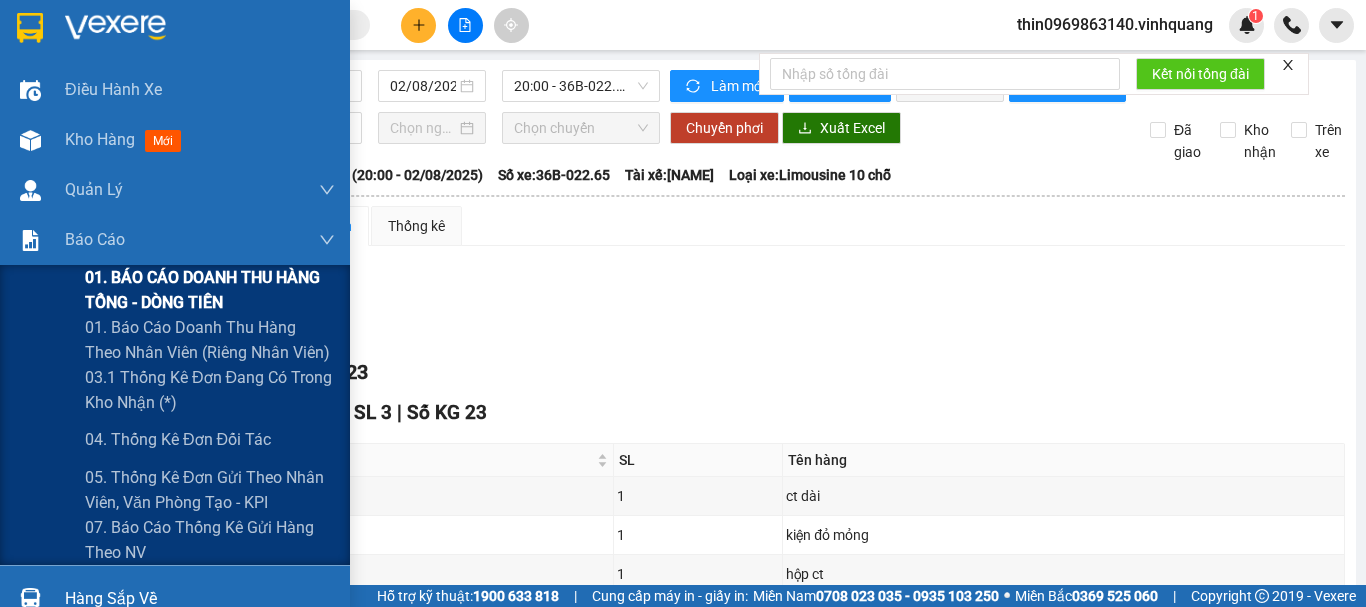 click on "01. BÁO CÁO DOANH THU HÀNG TỔNG - DÒNG TIỀN" at bounding box center [210, 290] 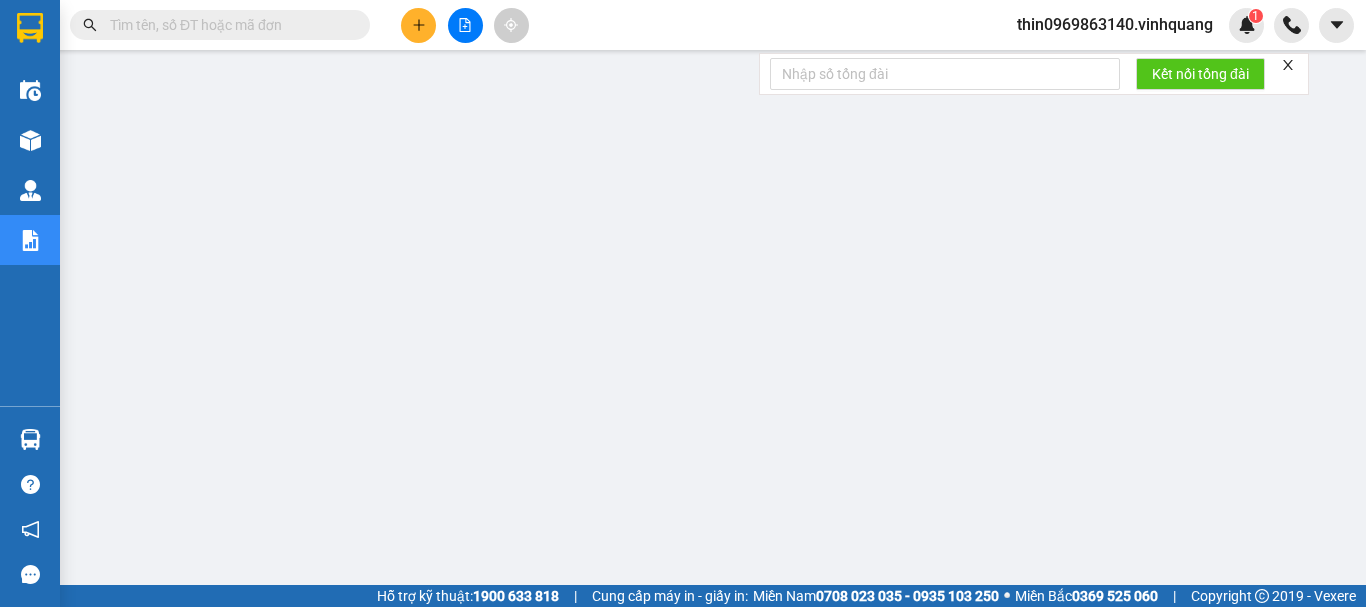 click at bounding box center [465, 25] 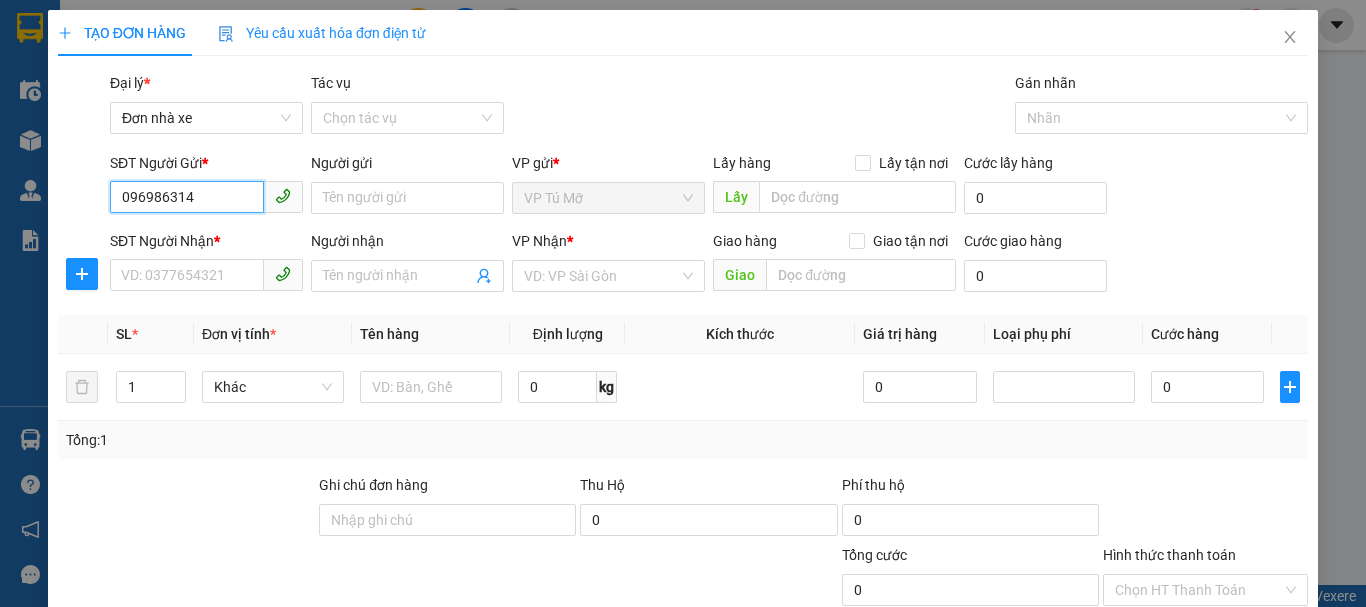 type on "0969863140" 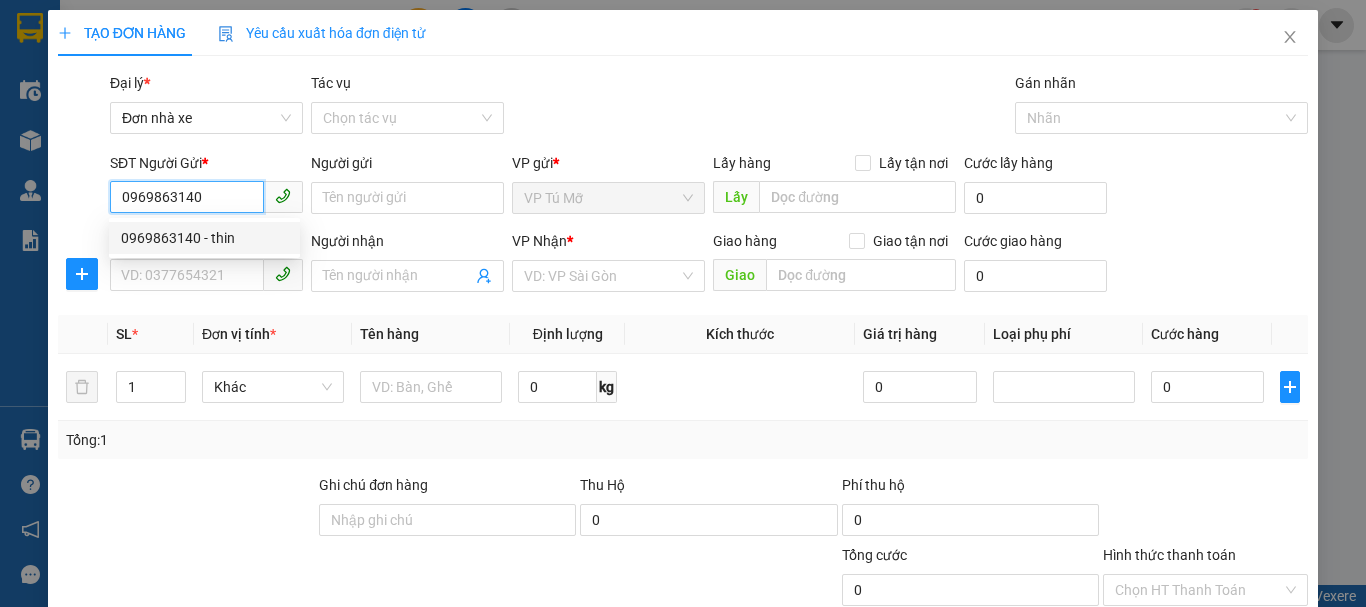 click on "0969863140 - thin" at bounding box center [204, 238] 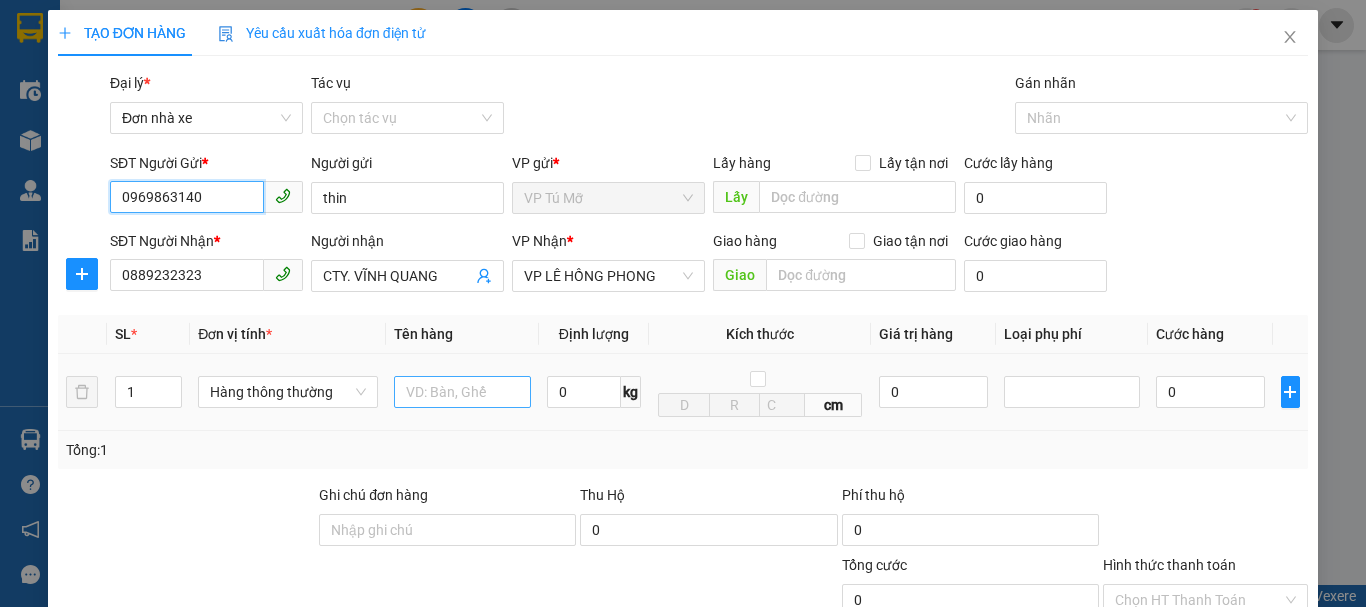 type on "0969863140" 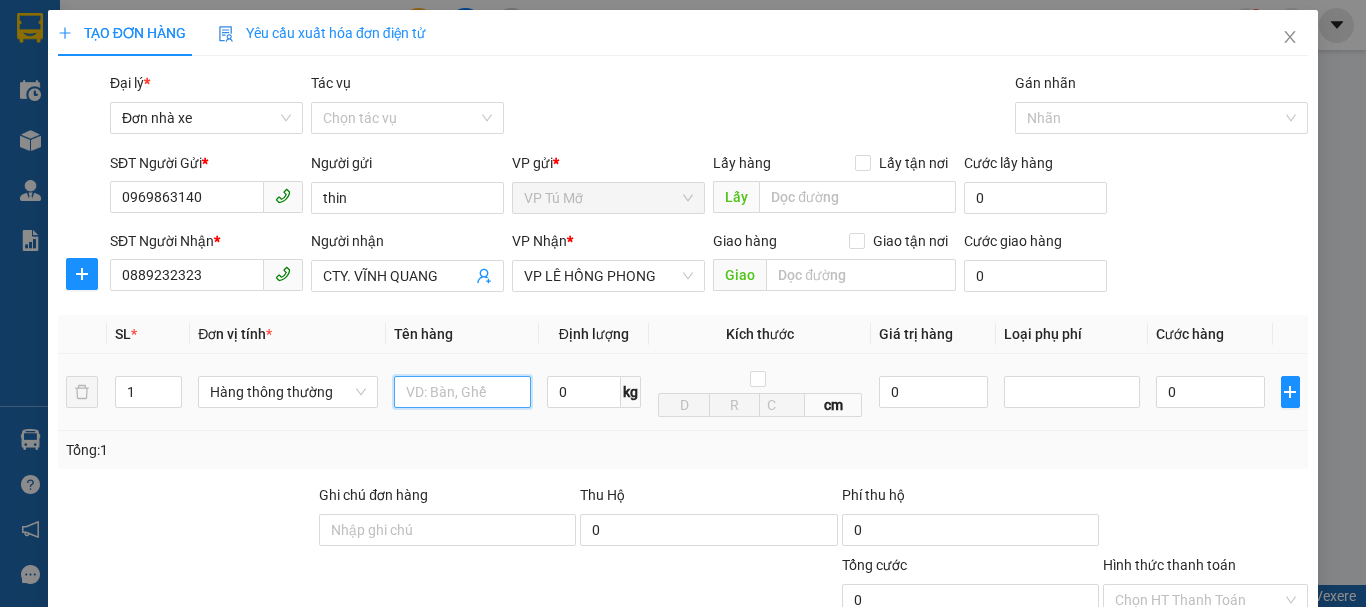 click at bounding box center (462, 392) 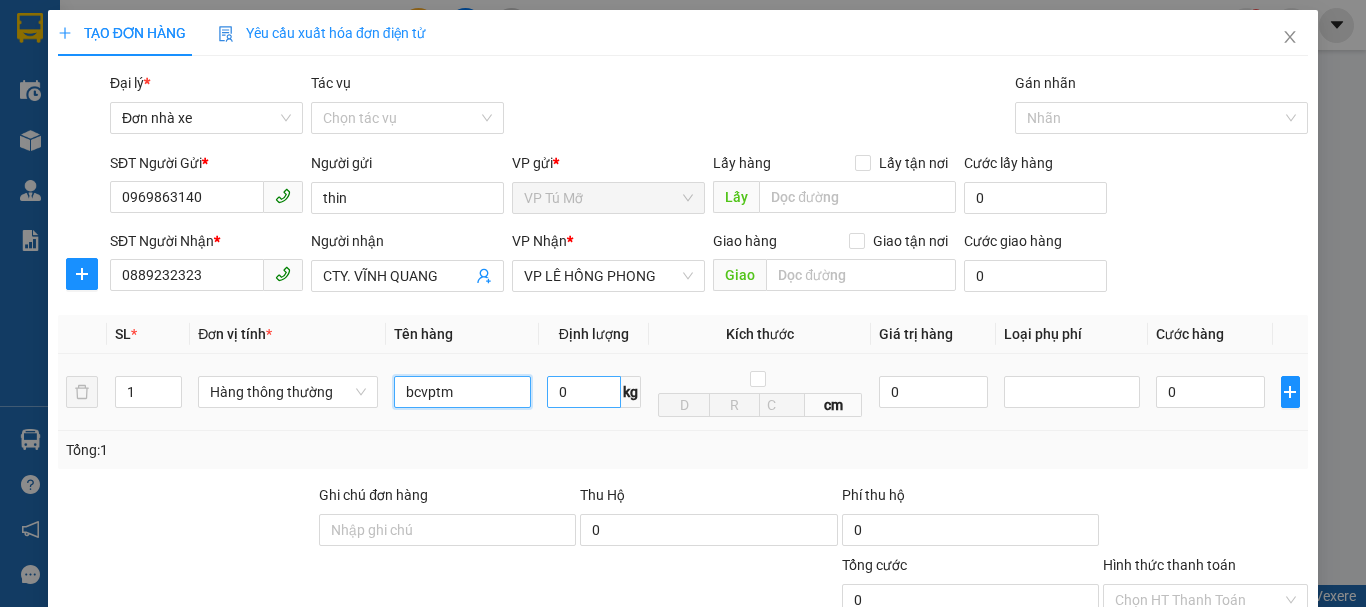 type on "bcvptm" 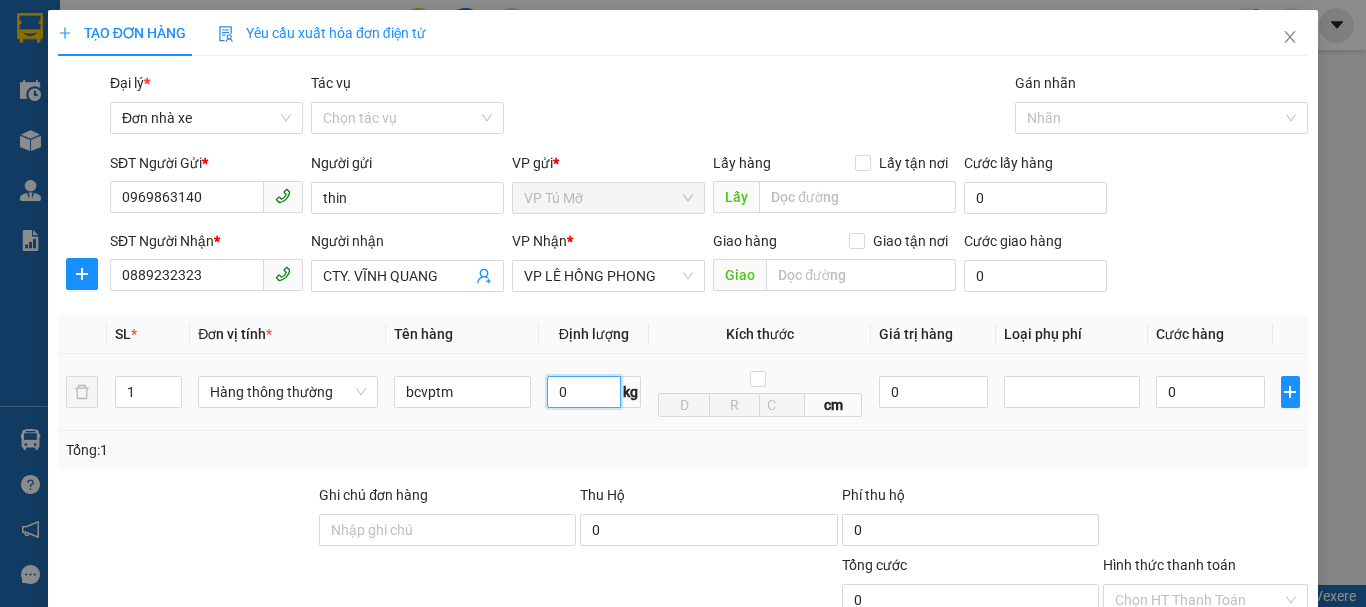 click on "0" at bounding box center (584, 392) 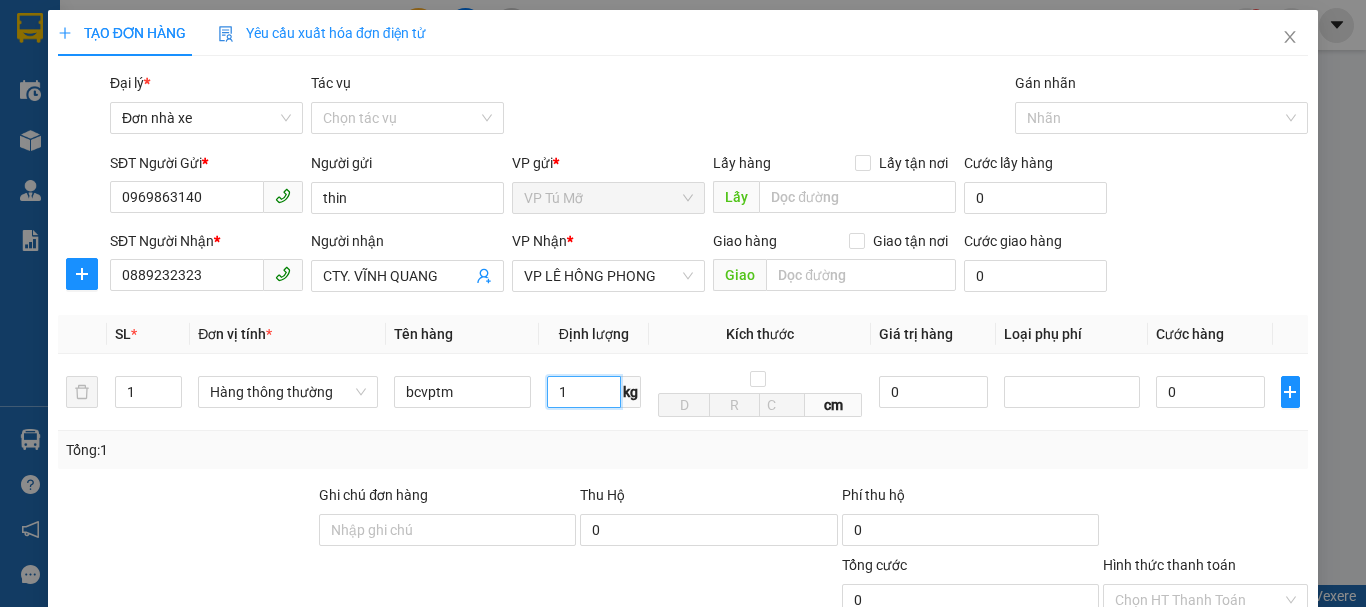 scroll, scrollTop: 286, scrollLeft: 0, axis: vertical 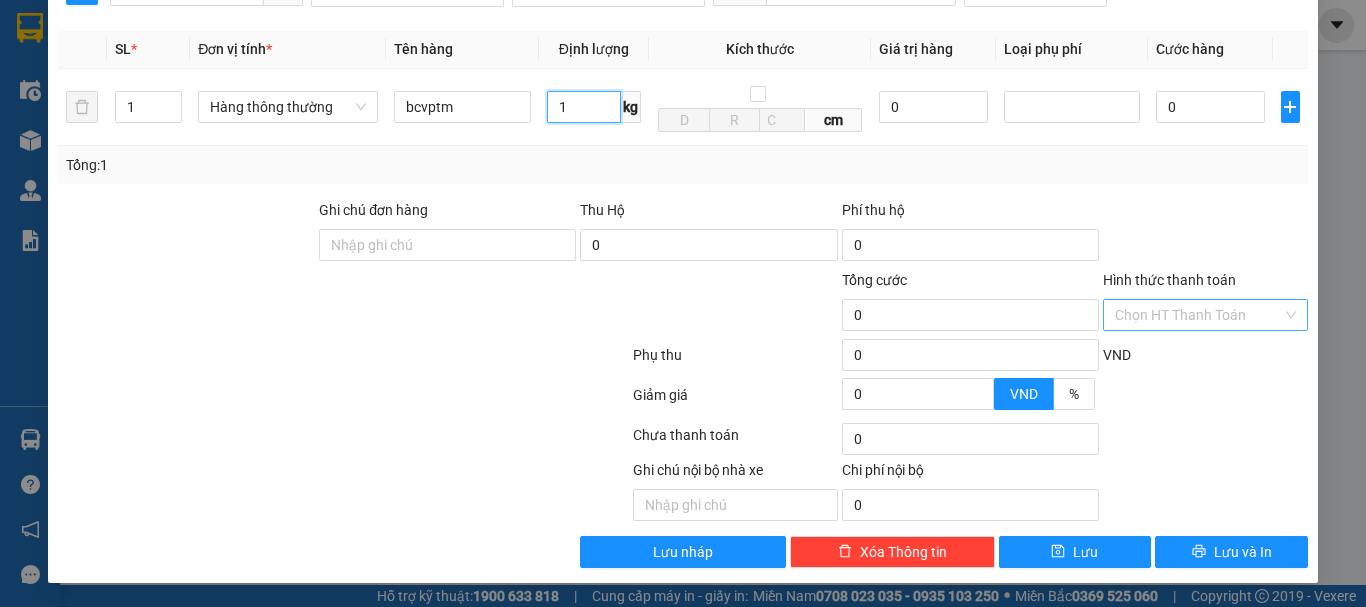 type on "1" 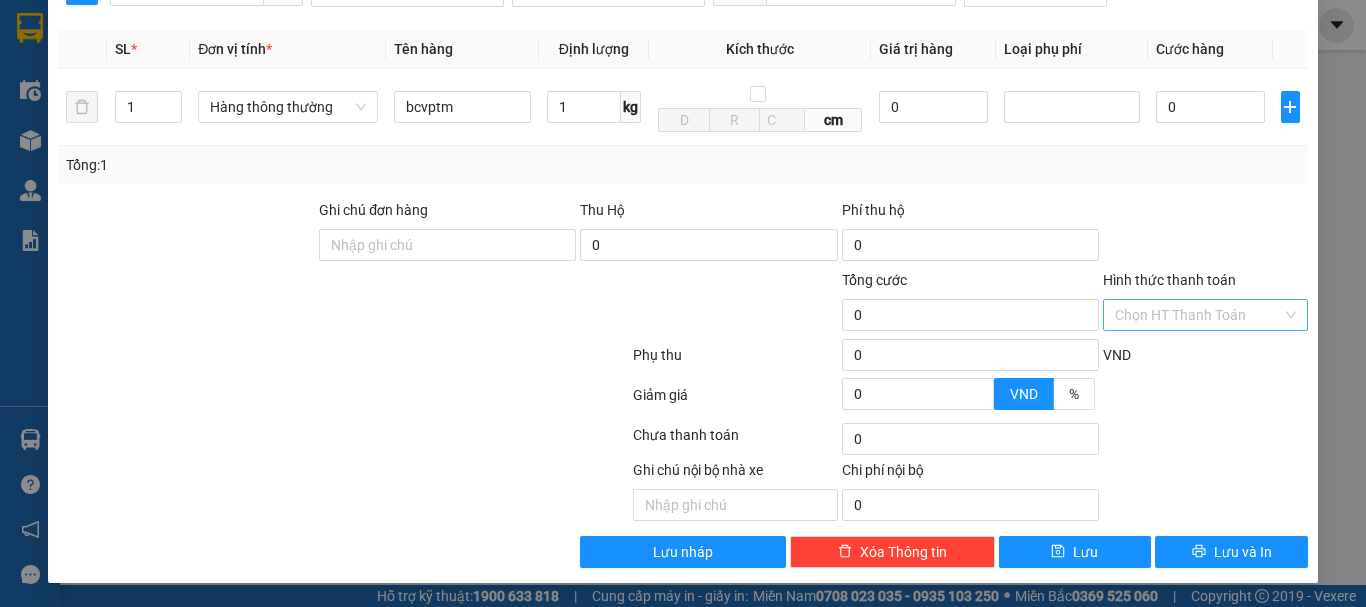 click on "Hình thức thanh toán" at bounding box center [1198, 315] 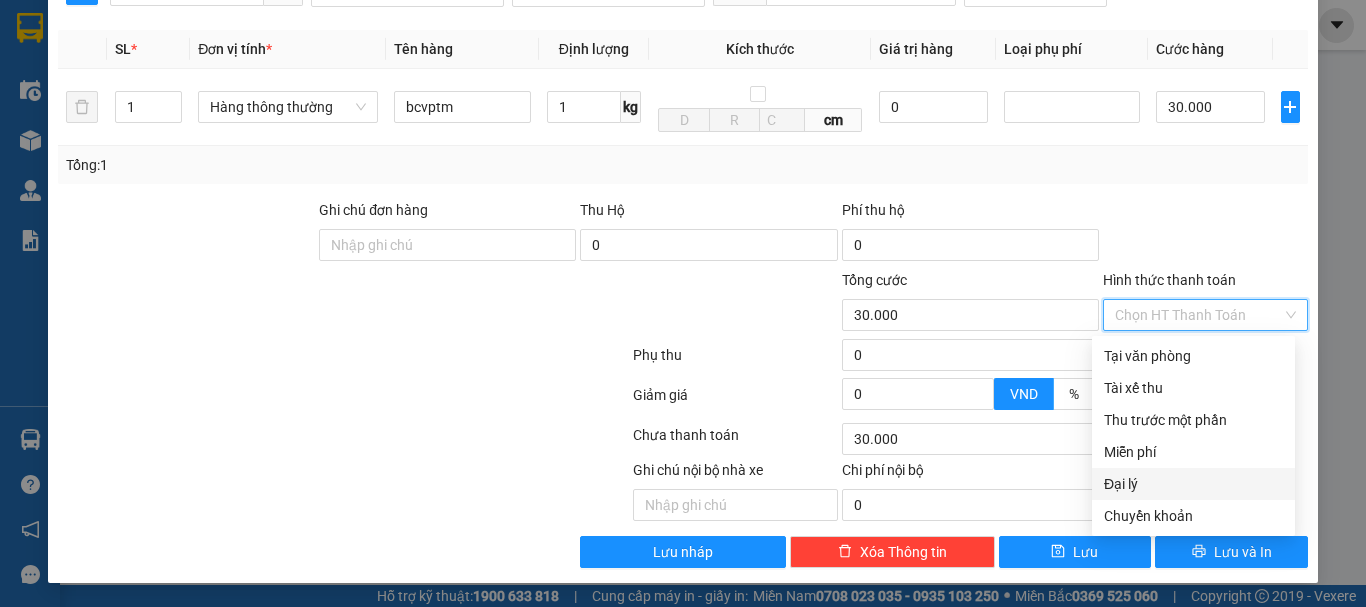 type on "30.000" 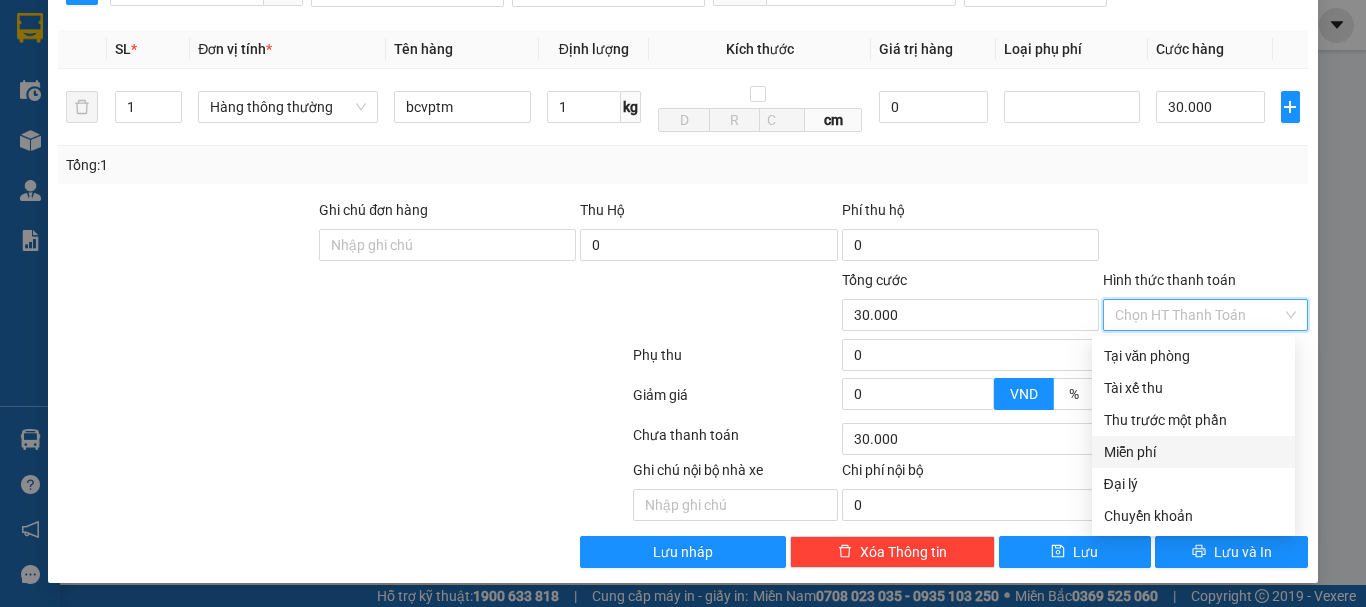 click on "Miễn phí" at bounding box center [1193, 452] 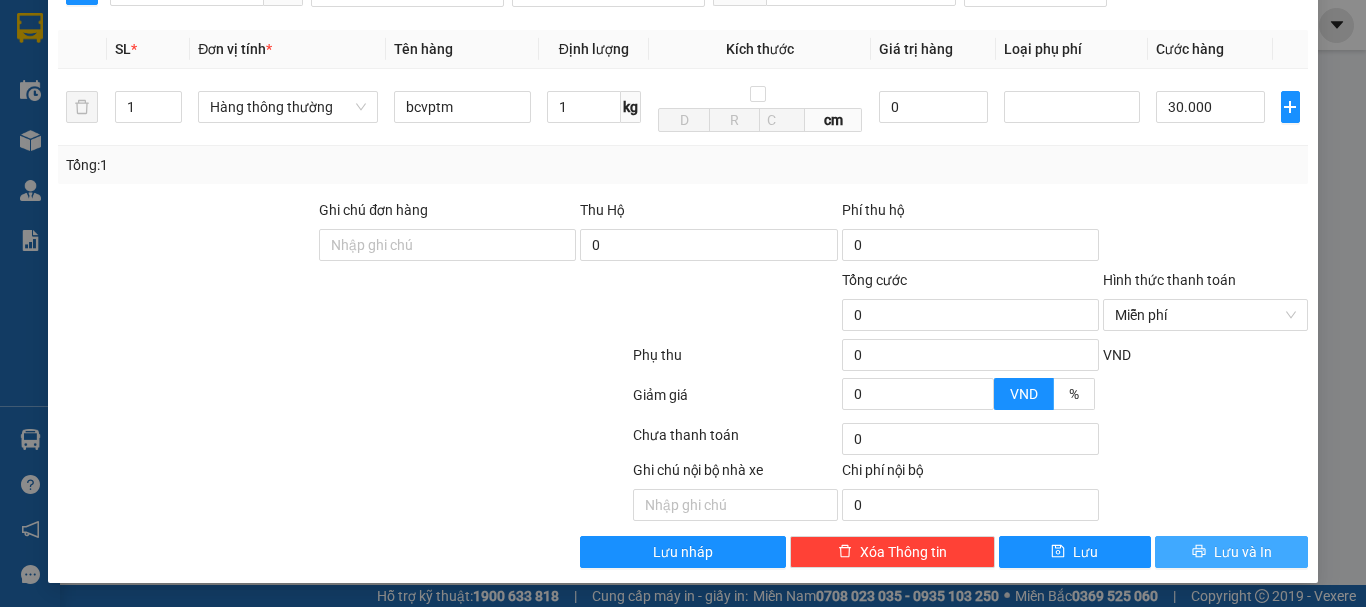 click on "Lưu và In" at bounding box center [1243, 552] 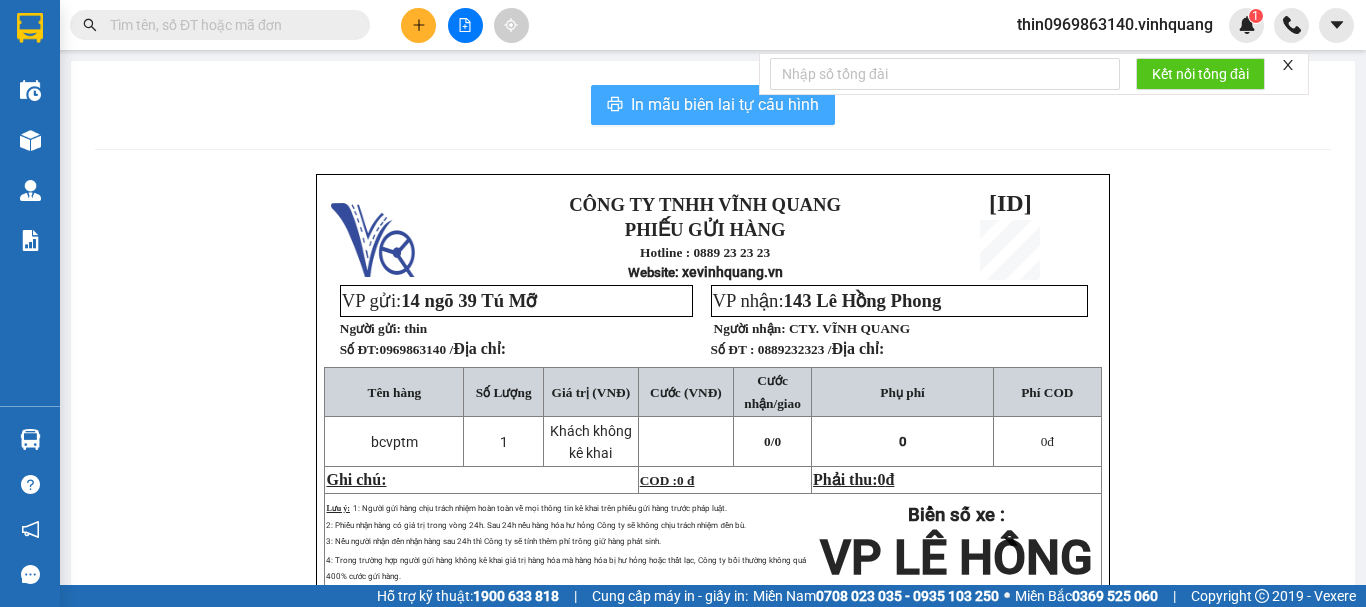 click on "In mẫu biên lai tự cấu hình" at bounding box center (725, 104) 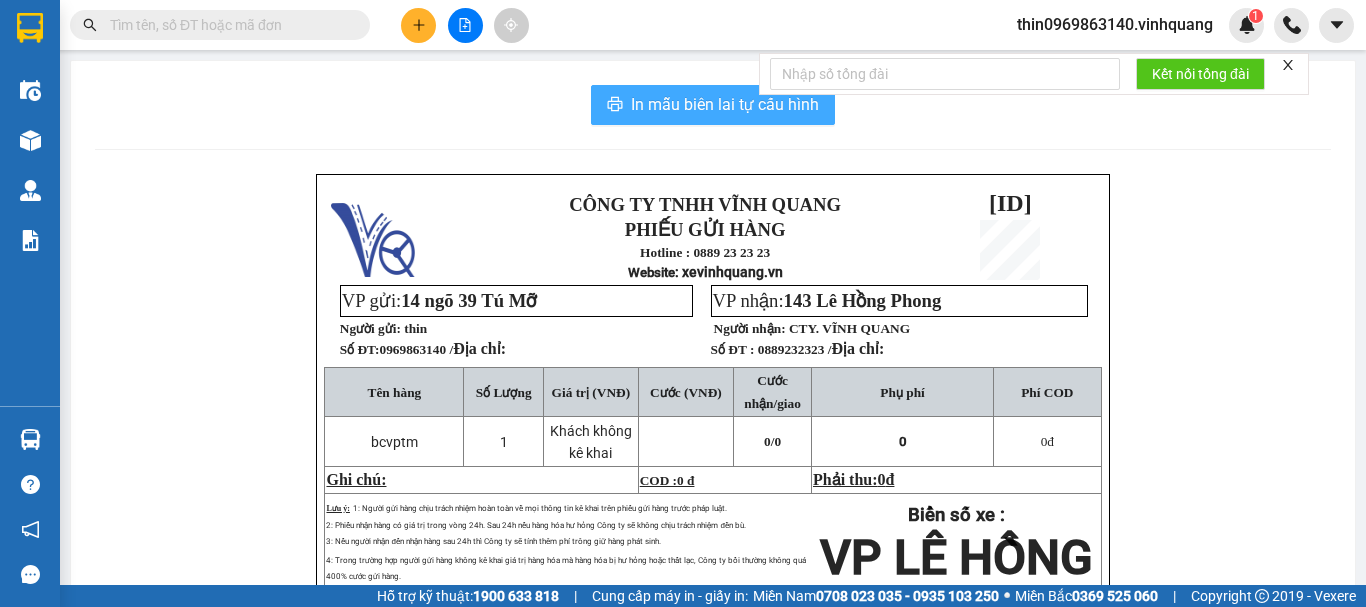 scroll, scrollTop: 0, scrollLeft: 0, axis: both 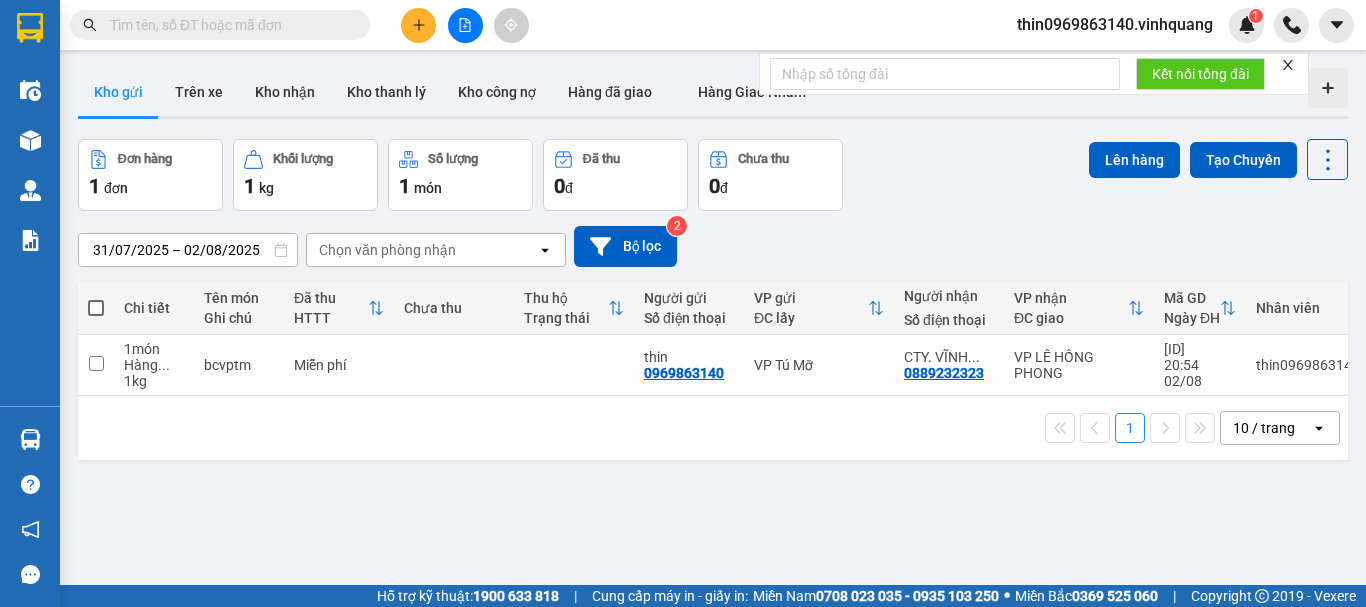 click at bounding box center (228, 25) 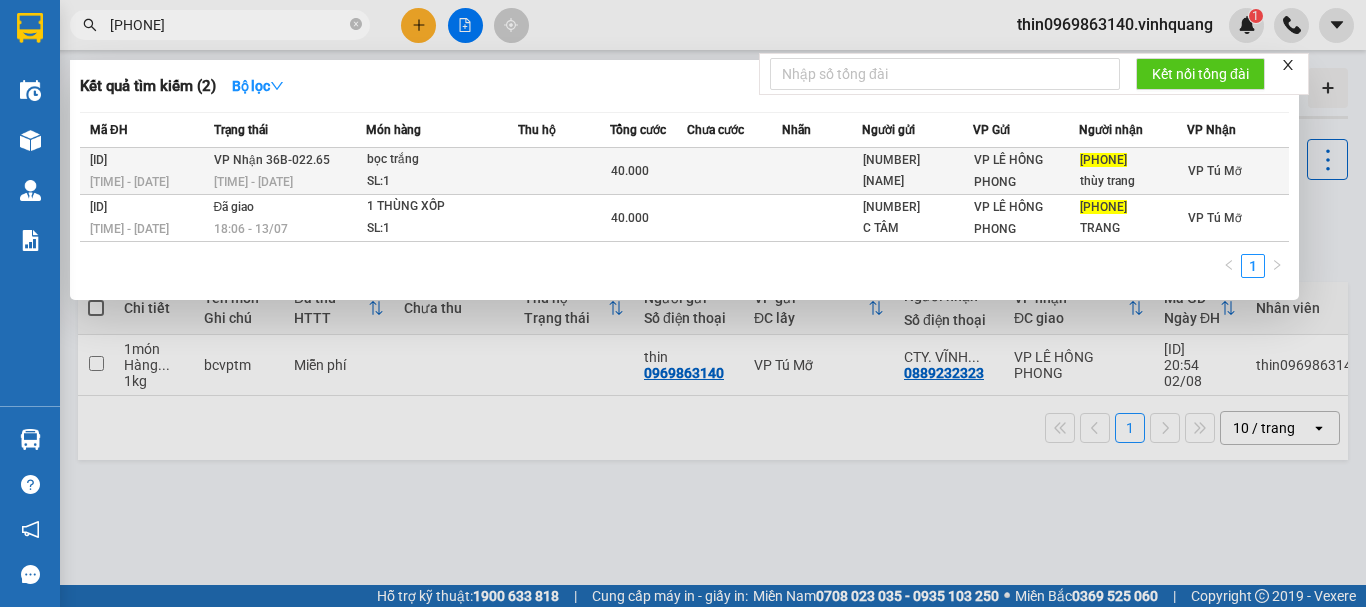 type on "[PHONE]" 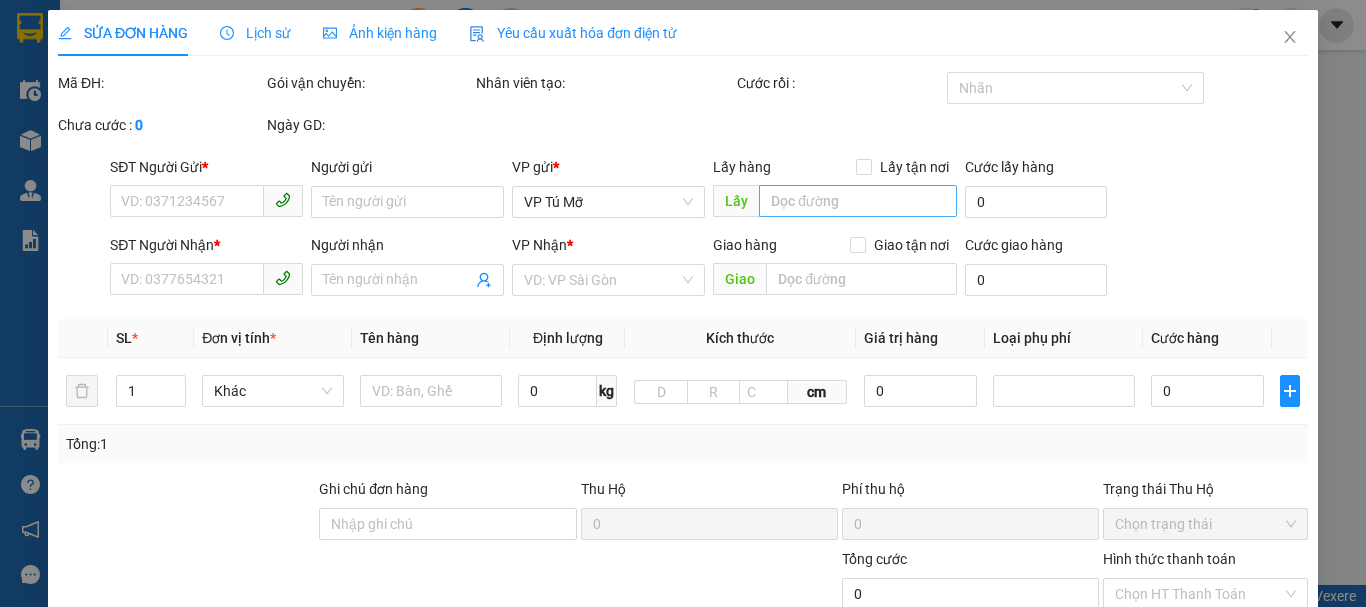 type on "[NUMBER]" 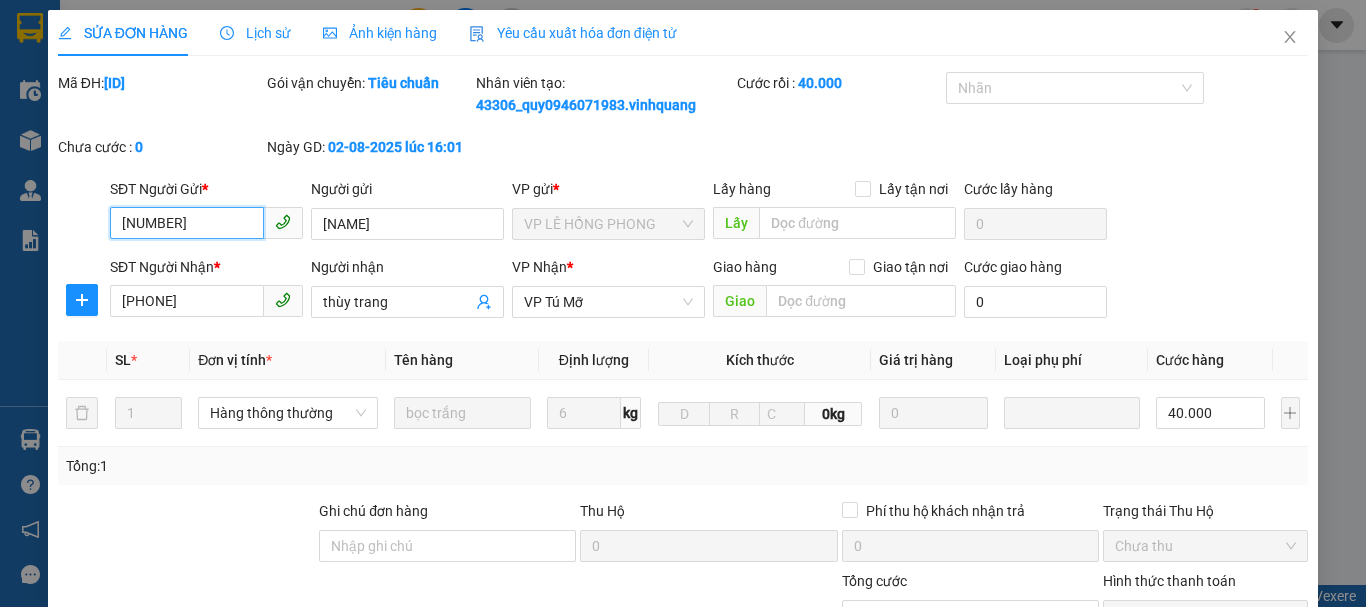 scroll, scrollTop: 301, scrollLeft: 0, axis: vertical 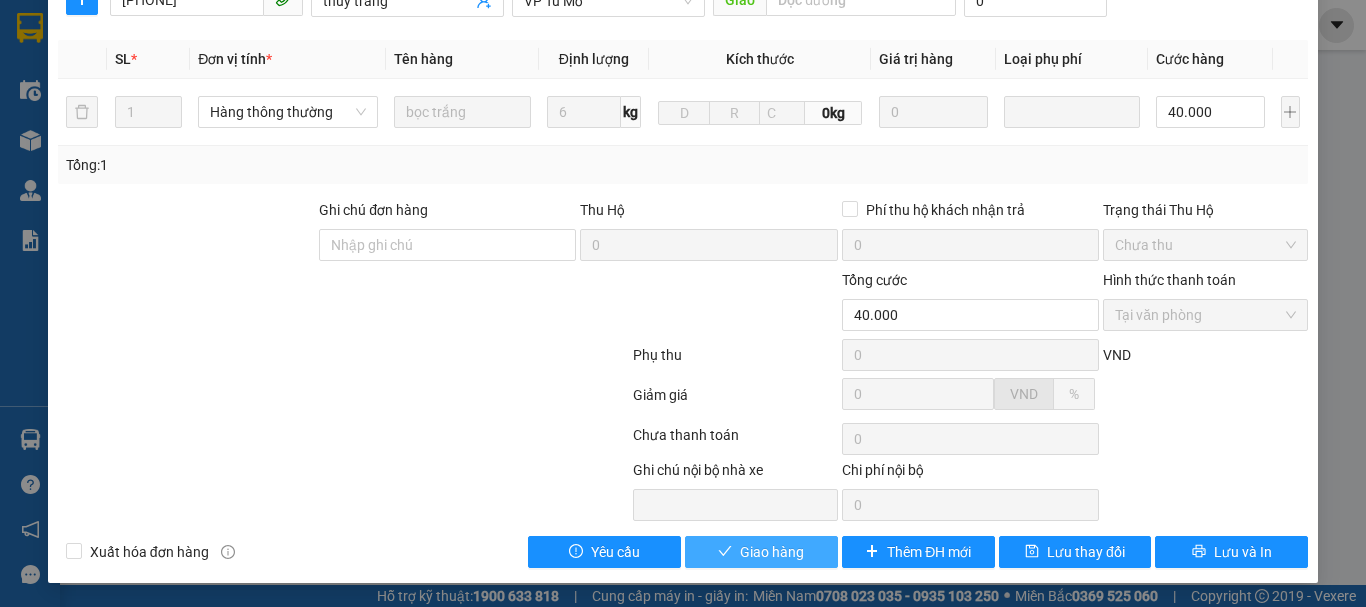 click on "Giao hàng" at bounding box center [772, 552] 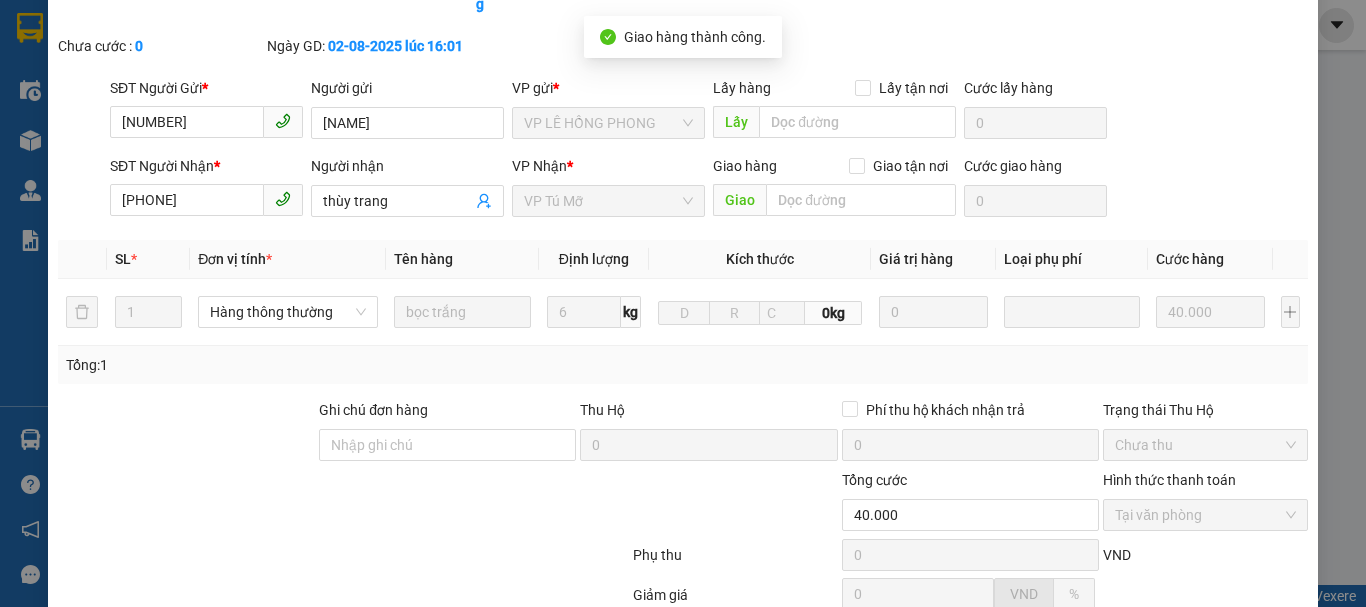 scroll, scrollTop: 0, scrollLeft: 0, axis: both 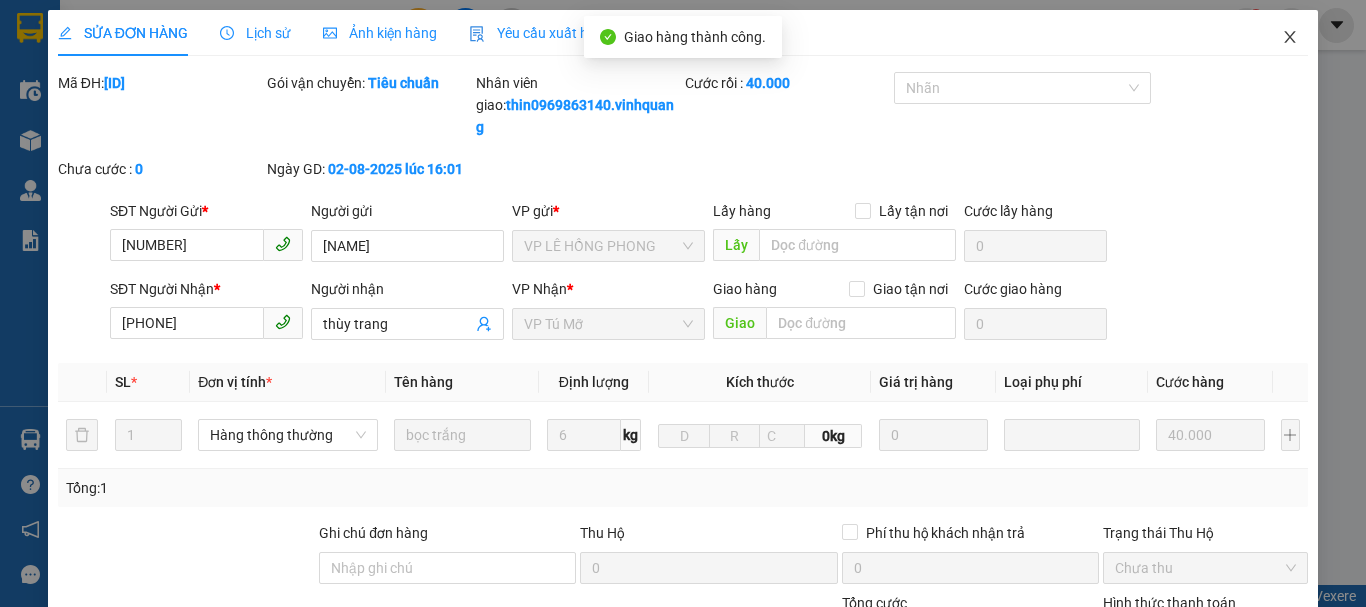 click at bounding box center (1290, 38) 